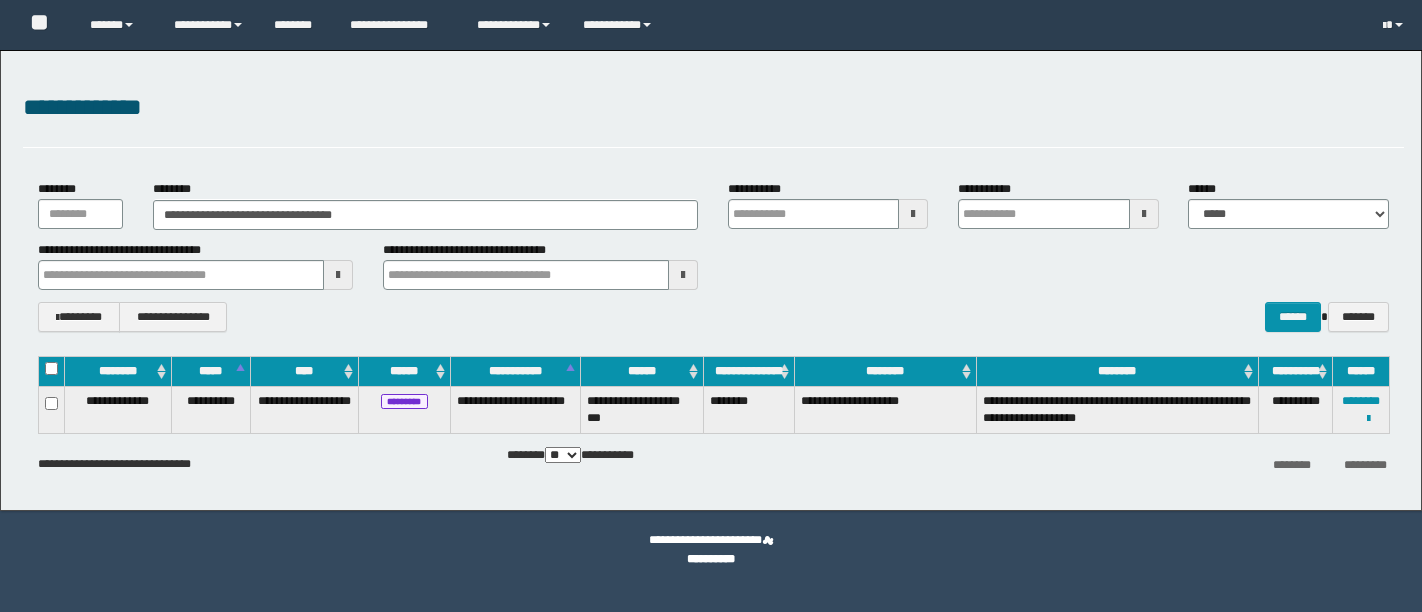 scroll, scrollTop: 0, scrollLeft: 0, axis: both 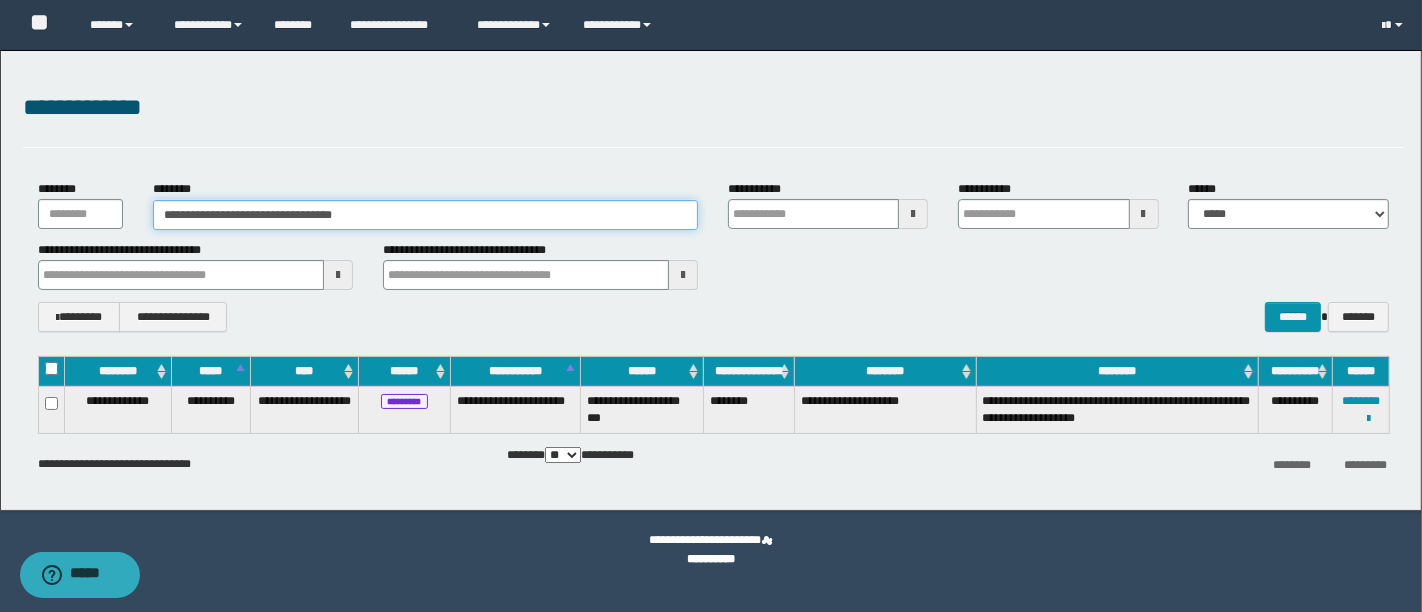 drag, startPoint x: 577, startPoint y: 222, endPoint x: 103, endPoint y: 249, distance: 474.76837 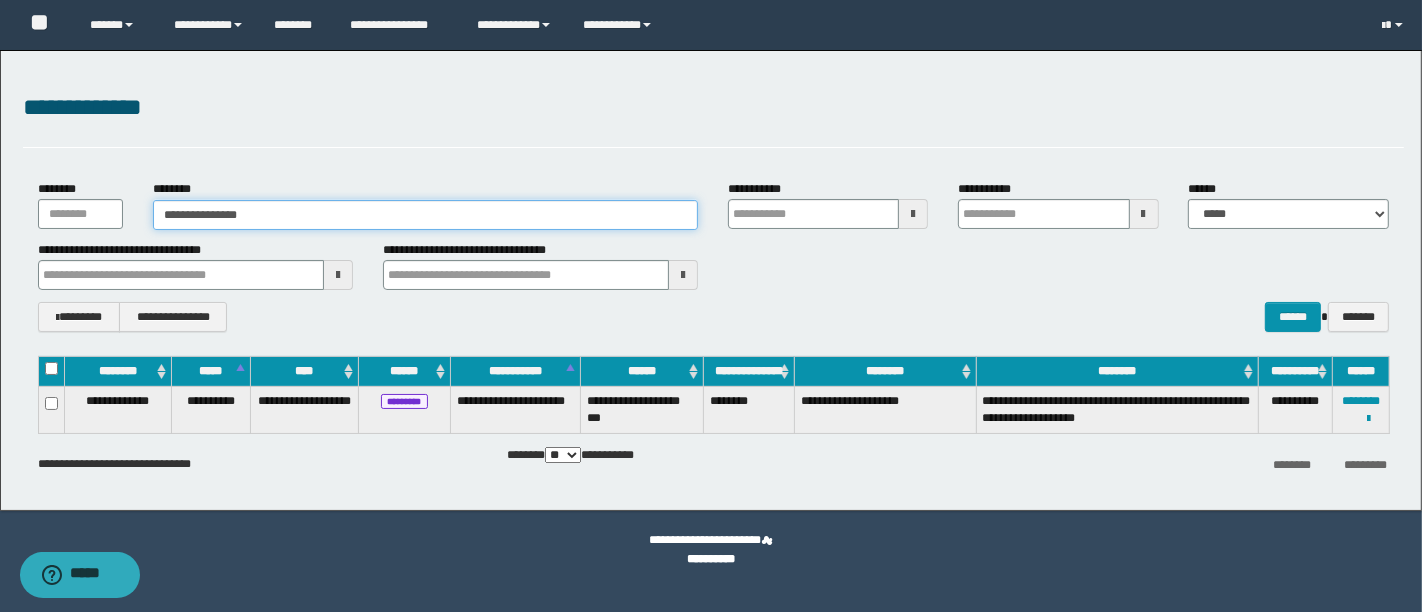 type on "**********" 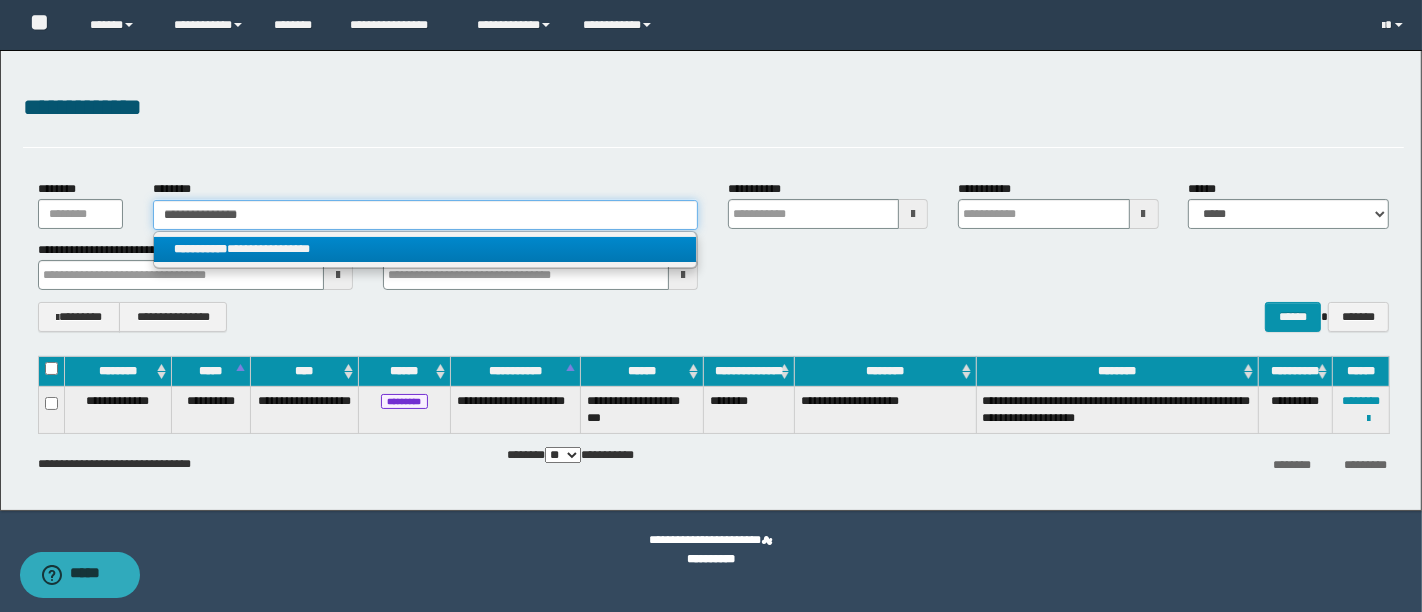 type on "**********" 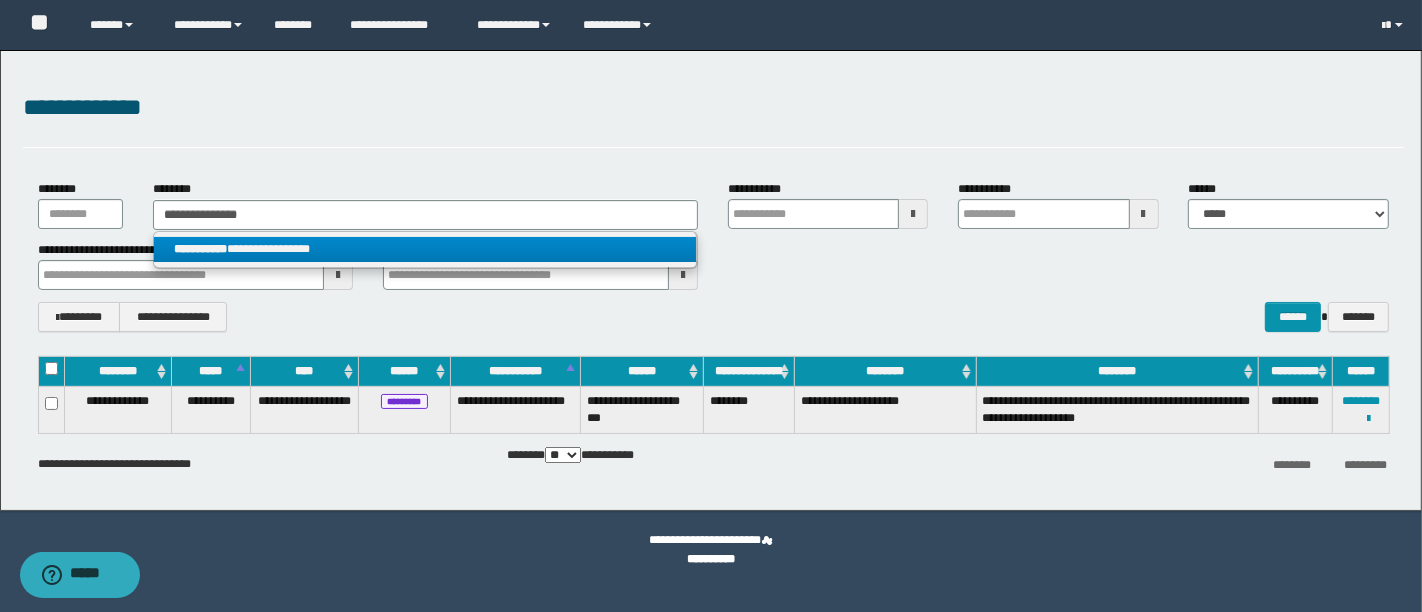 click on "**********" at bounding box center [425, 249] 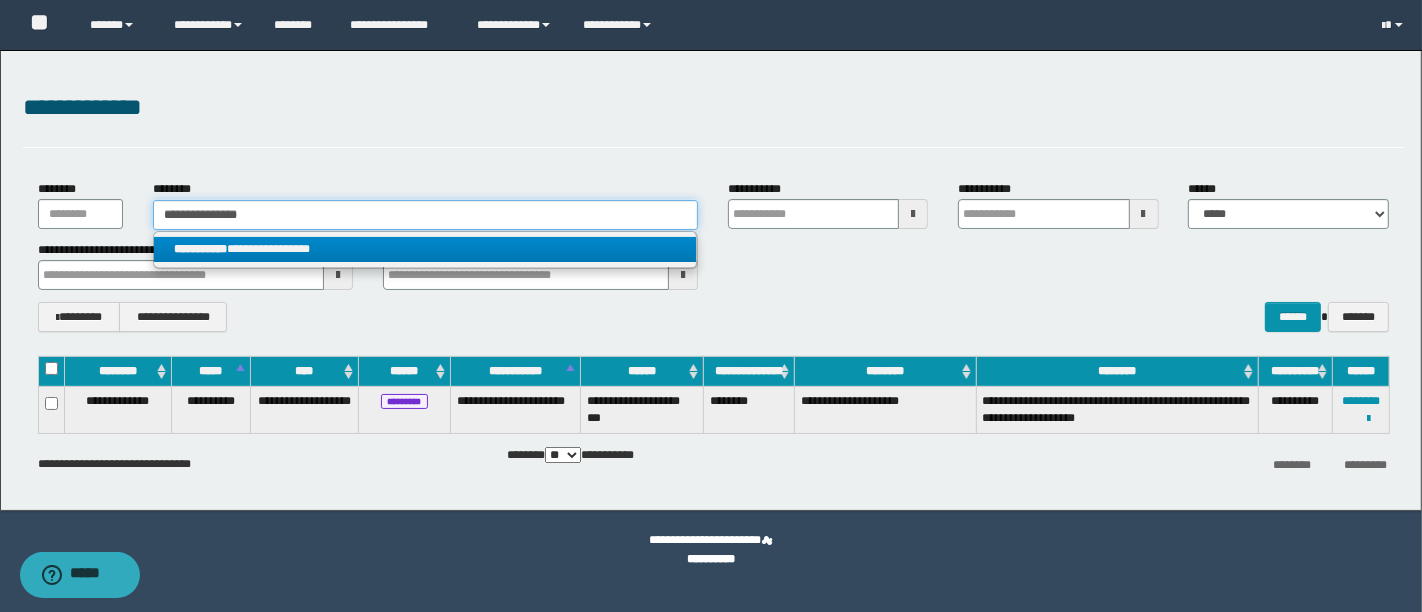 type 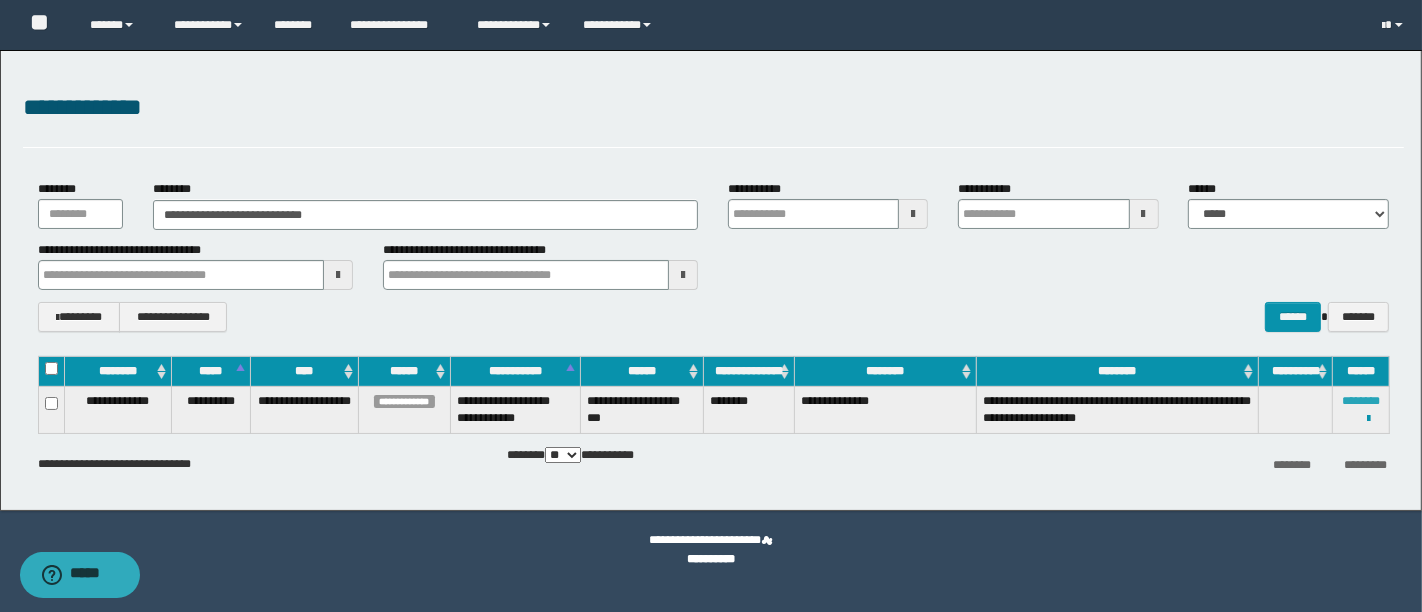 click on "********" at bounding box center [1361, 401] 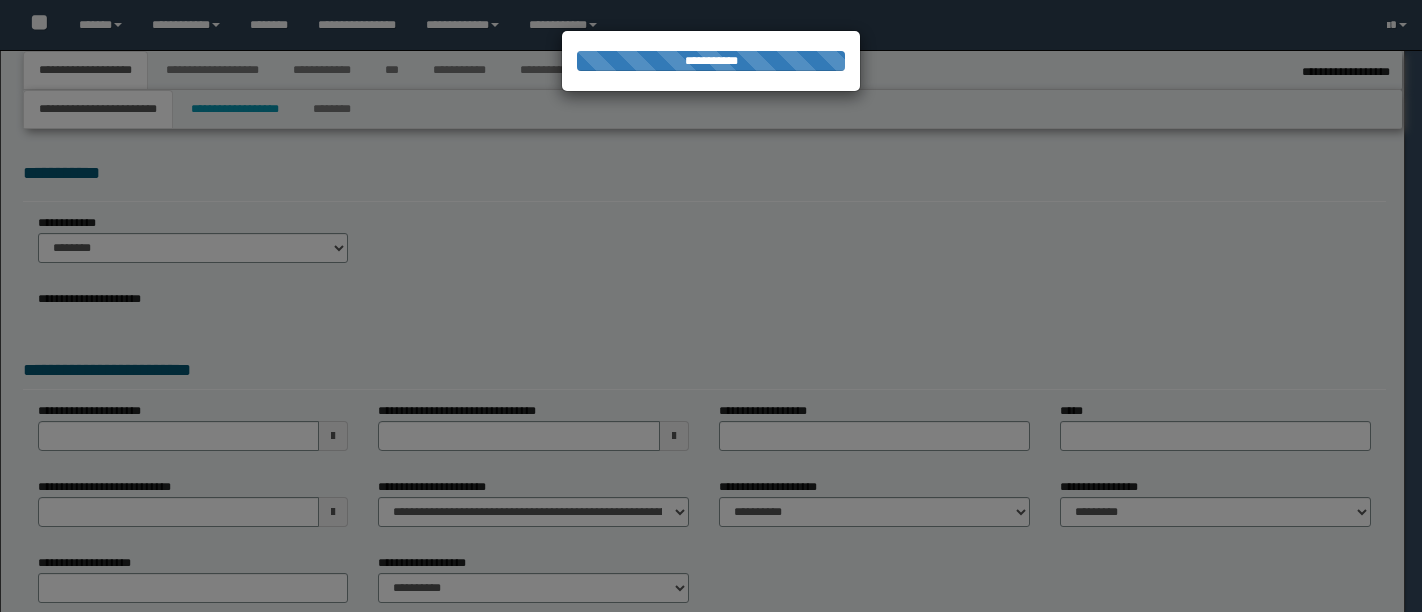 type on "**********" 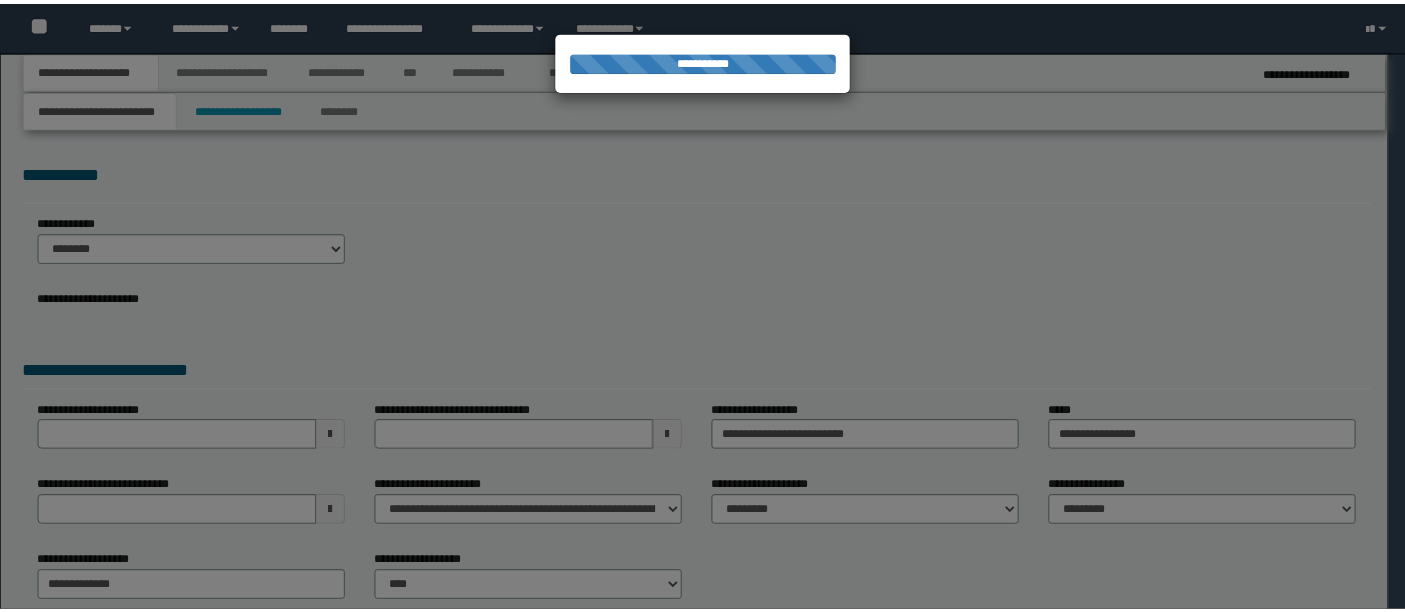 scroll, scrollTop: 0, scrollLeft: 0, axis: both 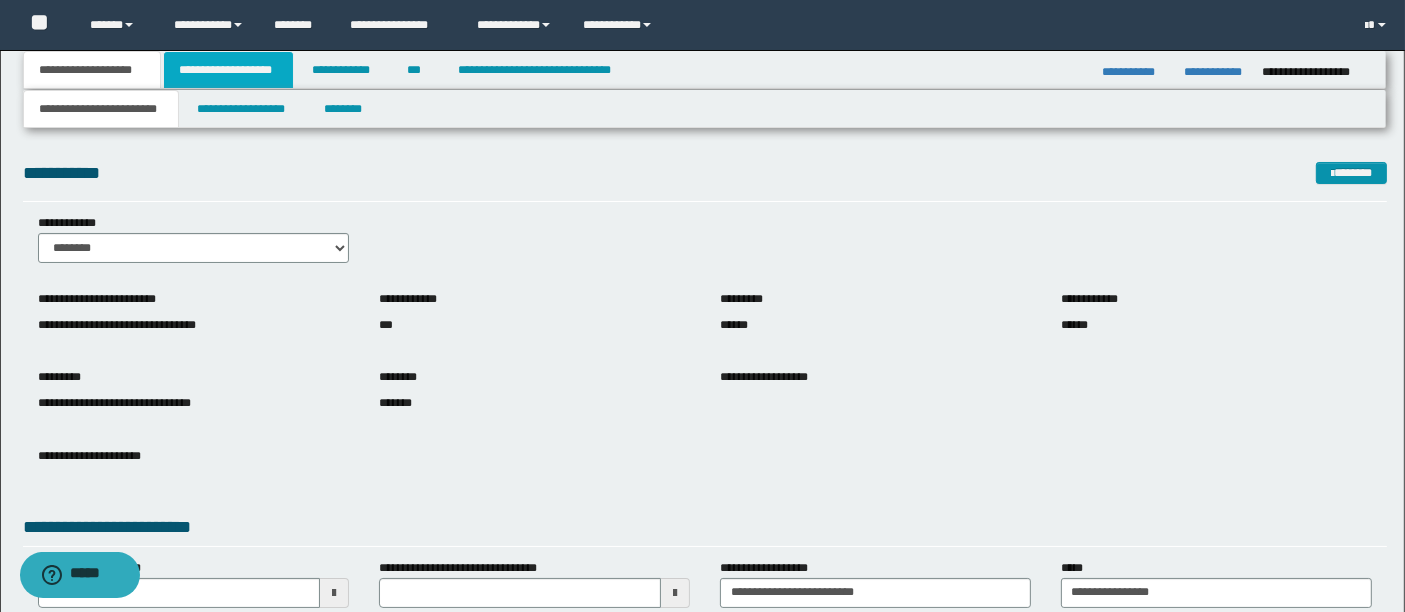 click on "**********" at bounding box center [228, 70] 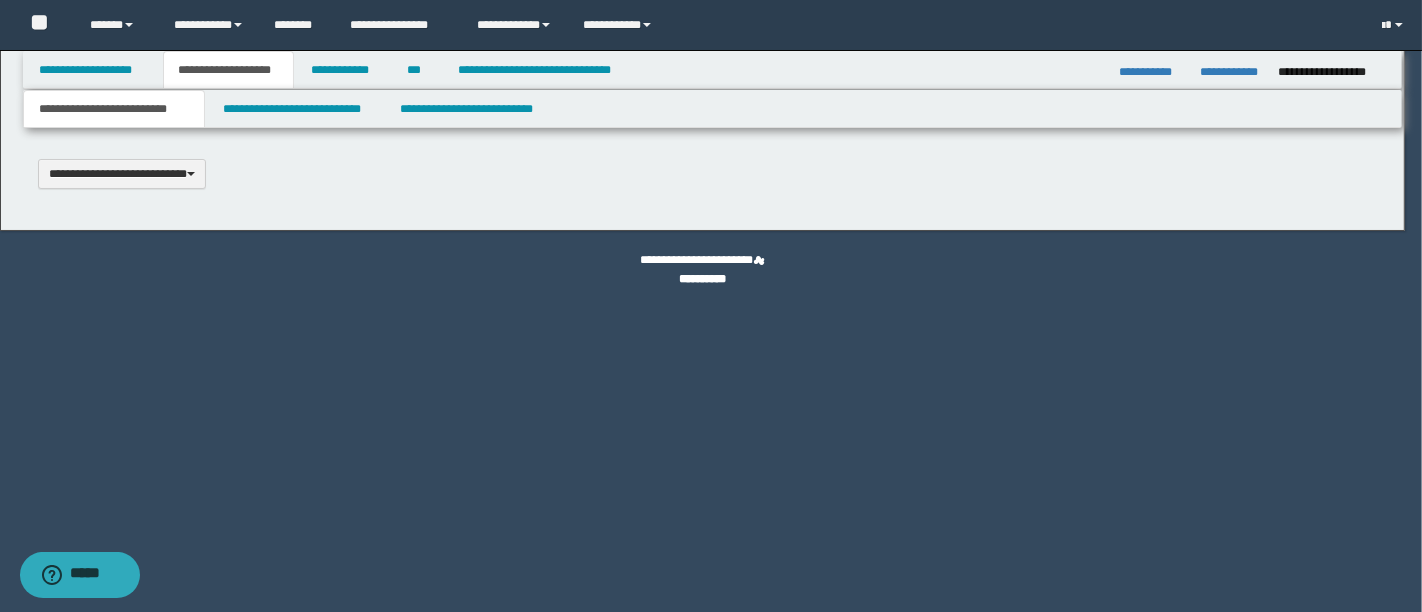 type 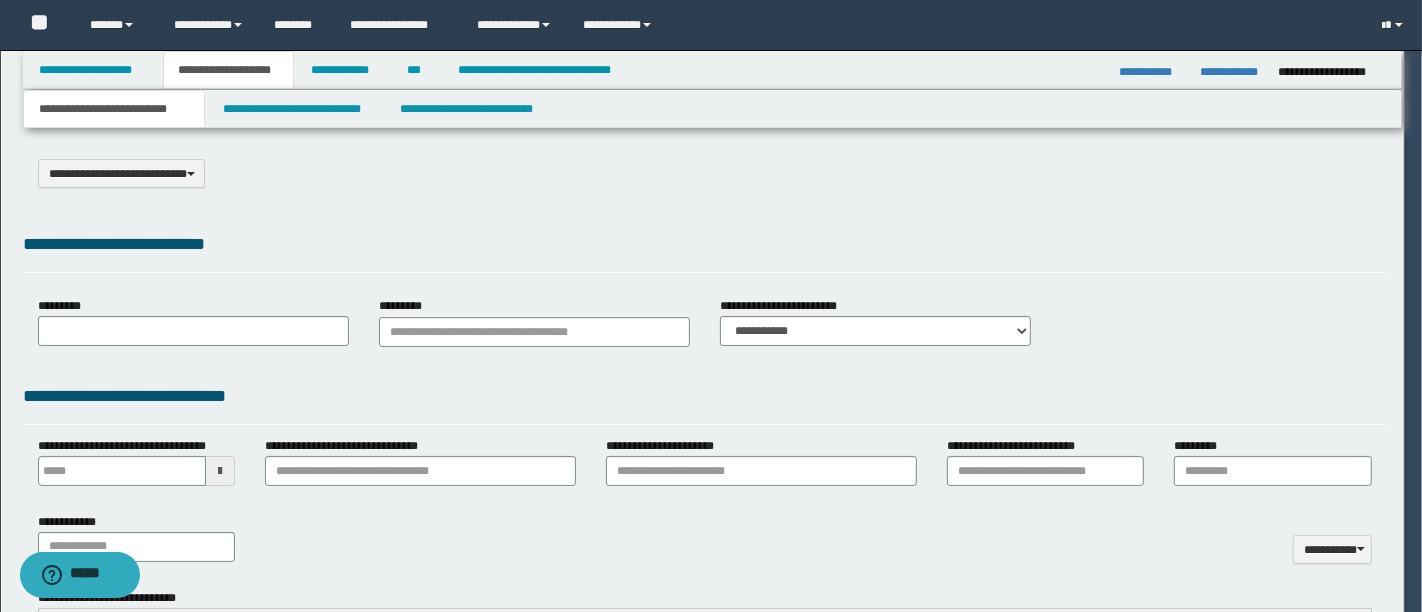 type on "**********" 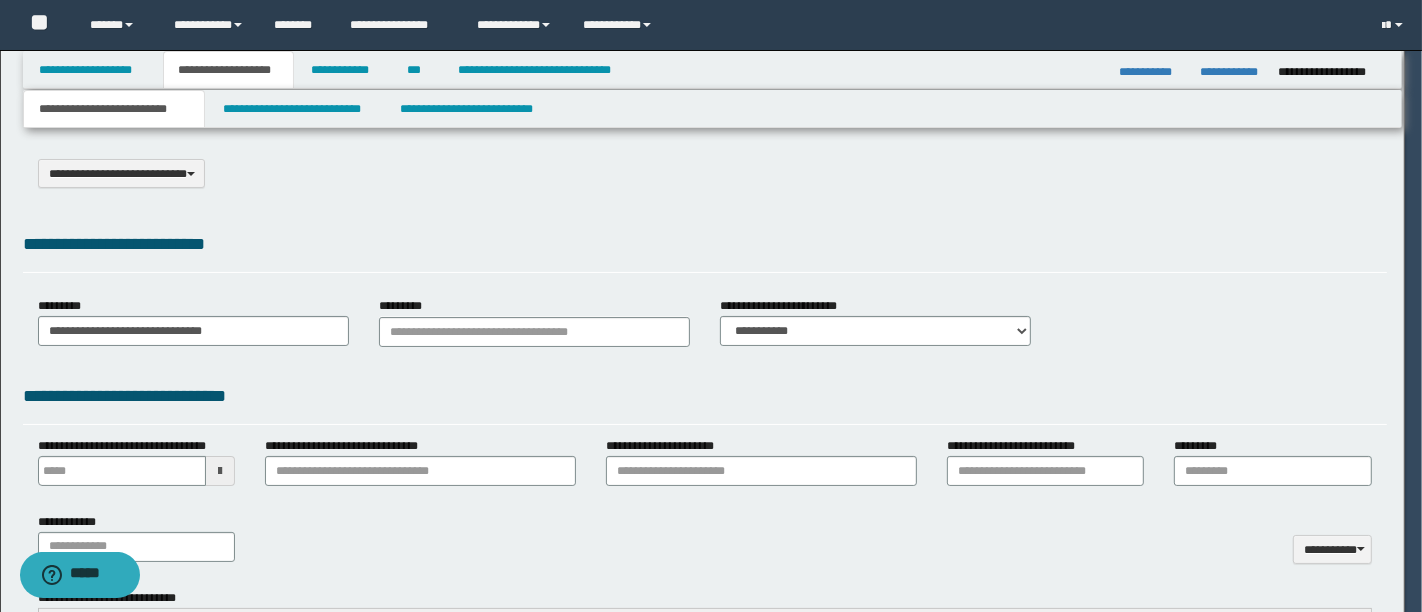 scroll, scrollTop: 0, scrollLeft: 0, axis: both 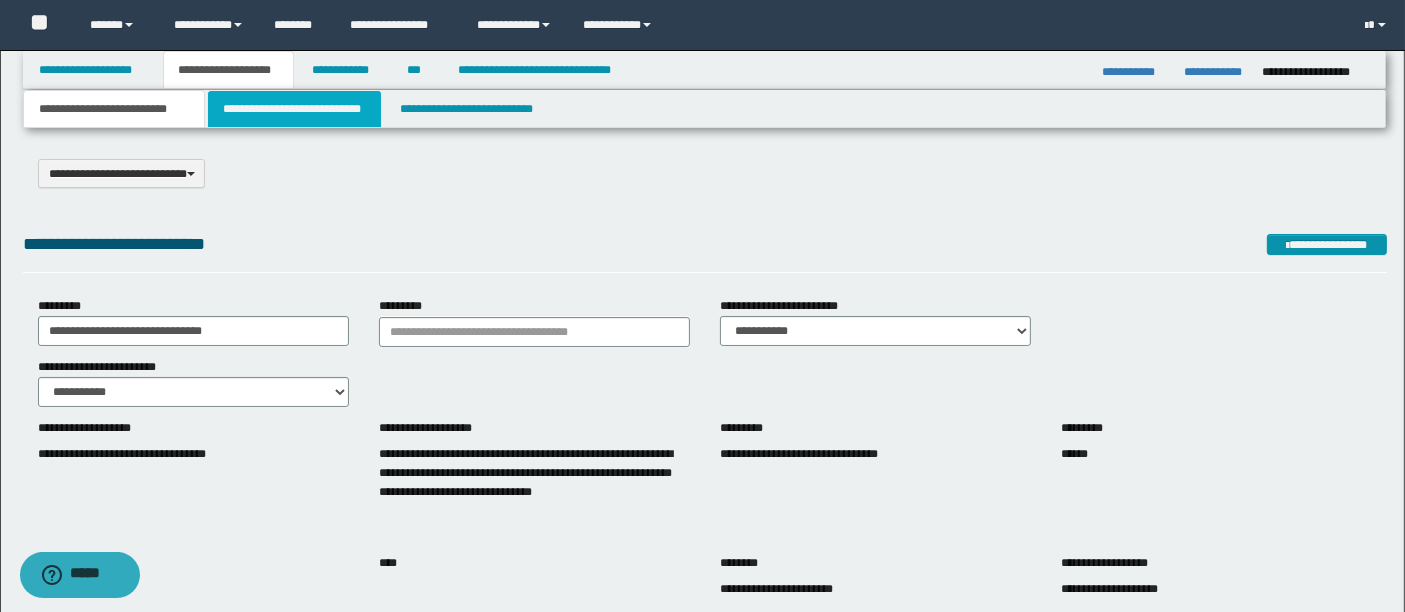 click on "**********" at bounding box center [294, 109] 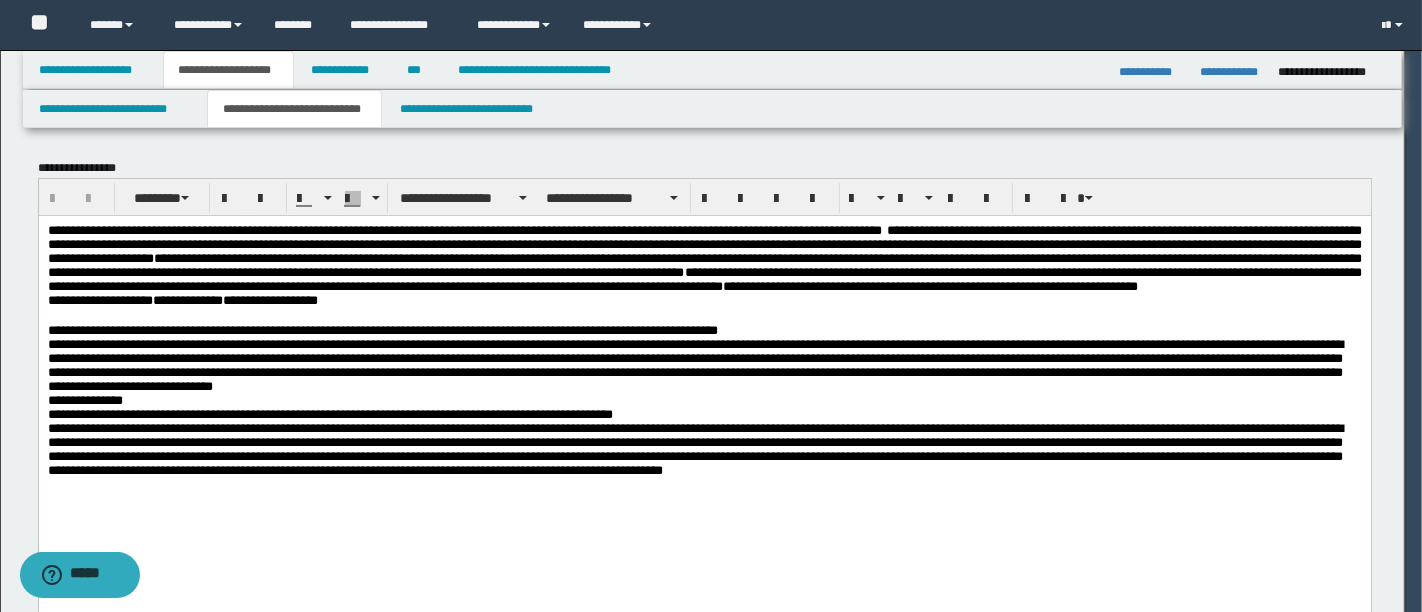 scroll, scrollTop: 0, scrollLeft: 0, axis: both 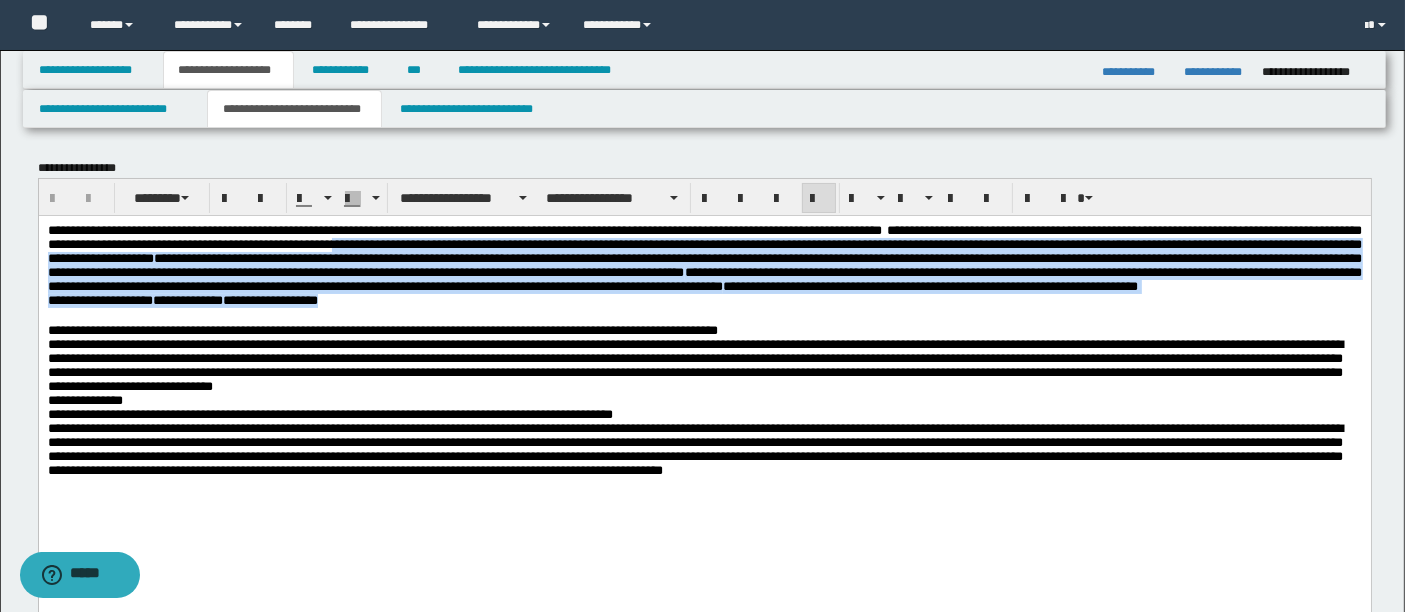 drag, startPoint x: 673, startPoint y: 251, endPoint x: 698, endPoint y: 326, distance: 79.05694 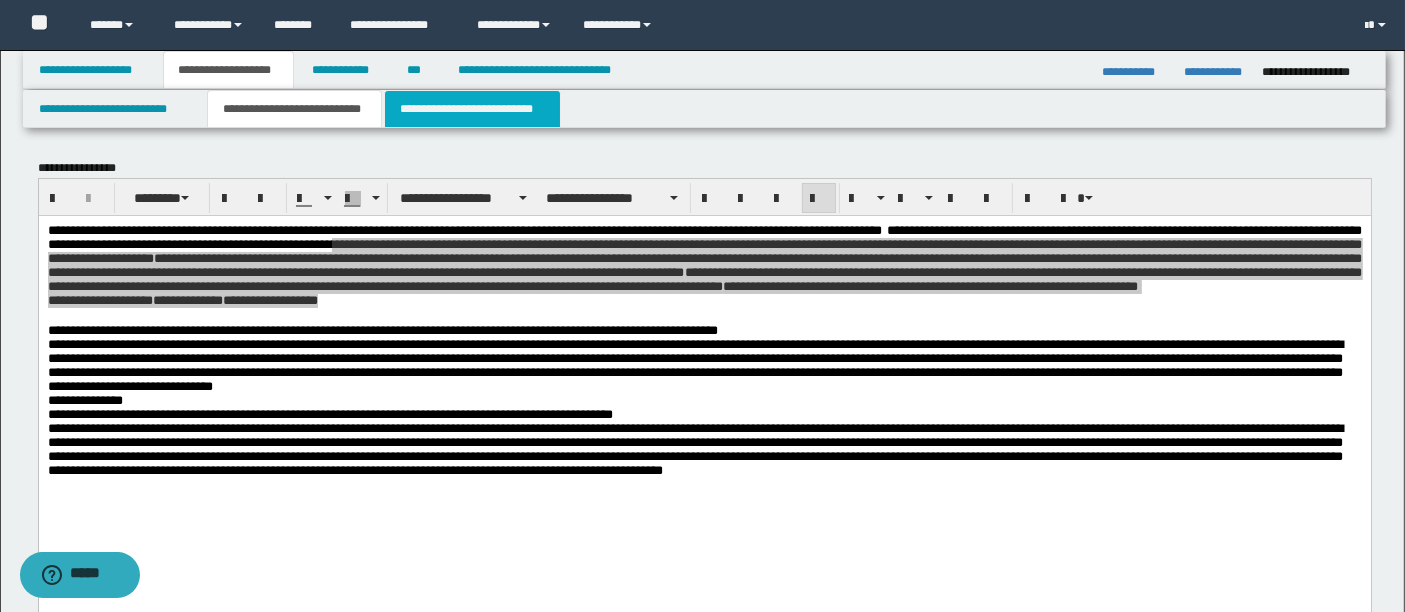 click on "**********" at bounding box center (472, 109) 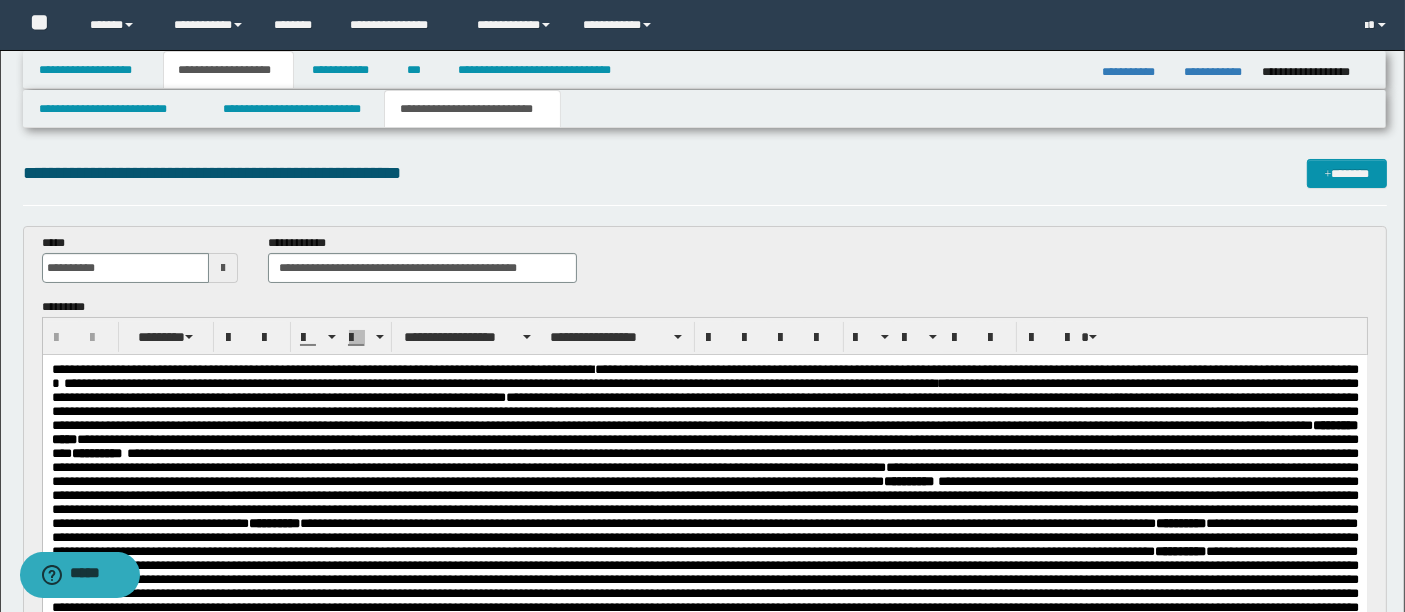 scroll, scrollTop: 0, scrollLeft: 0, axis: both 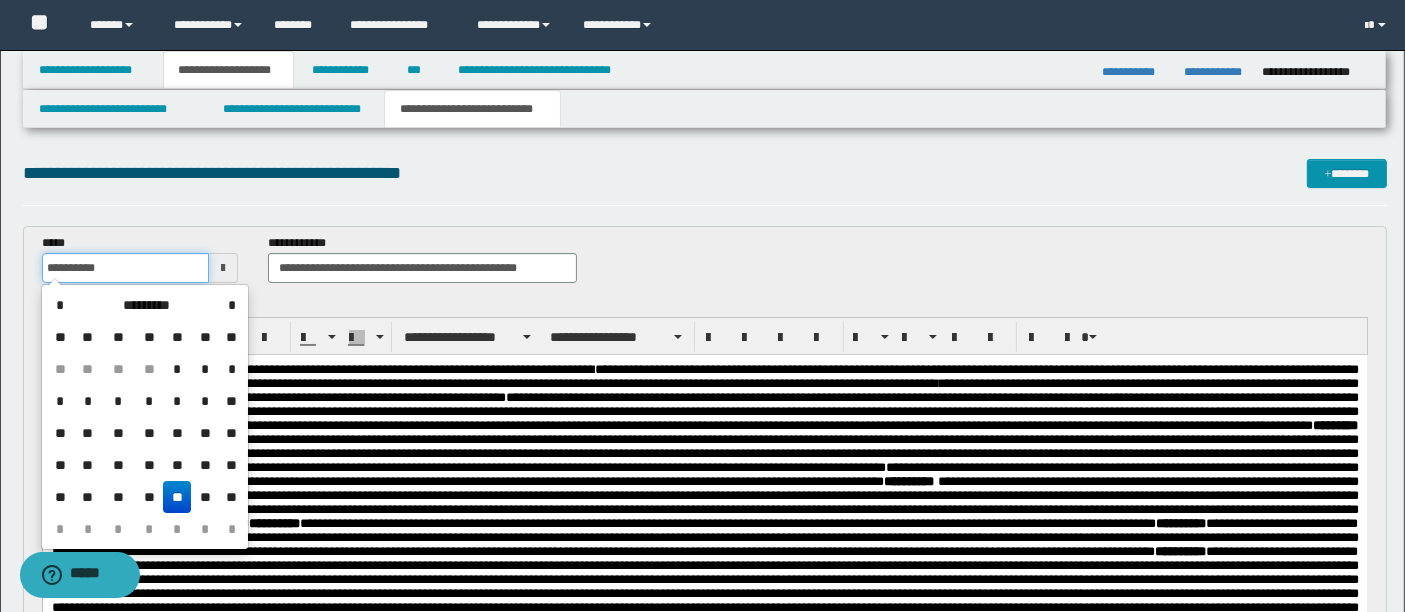 drag, startPoint x: 177, startPoint y: 269, endPoint x: 10, endPoint y: 258, distance: 167.36188 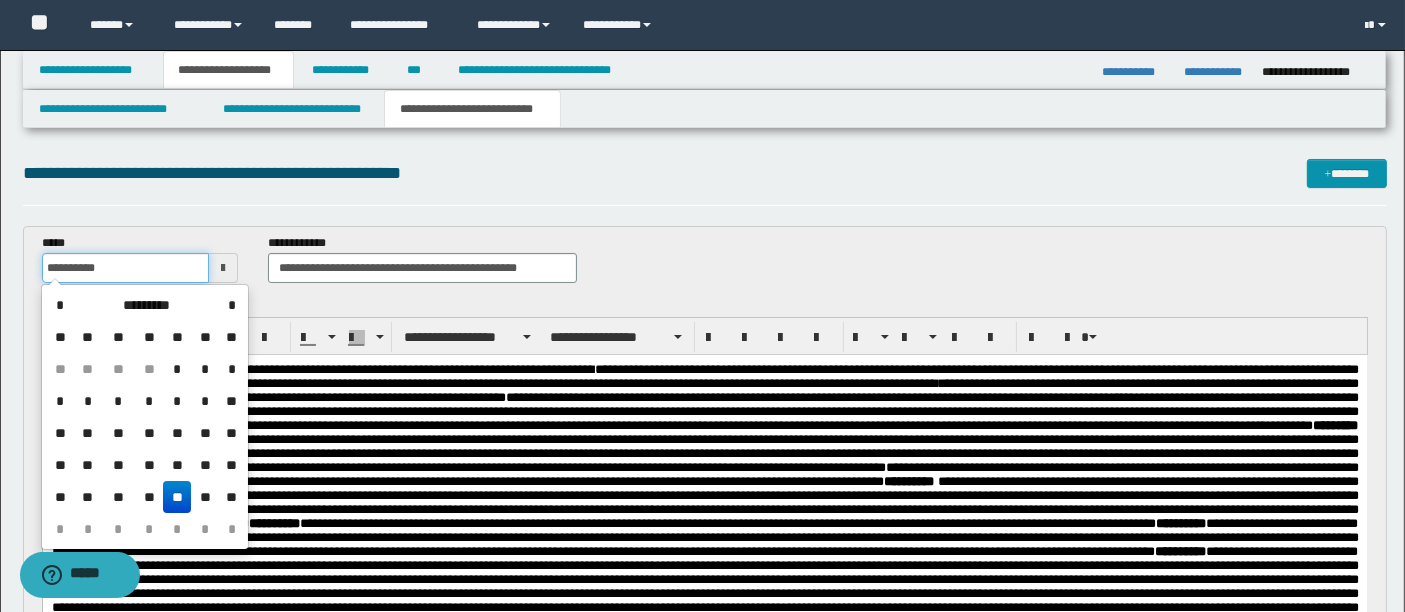 click on "**********" at bounding box center [702, 951] 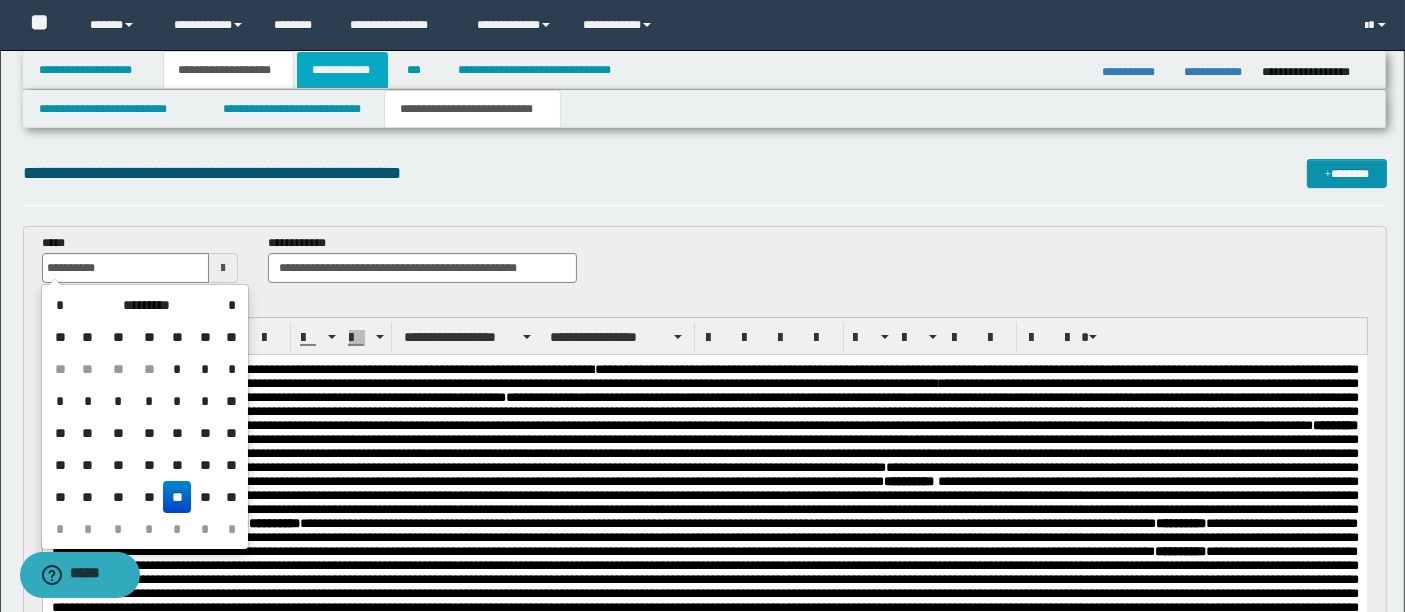 type on "**********" 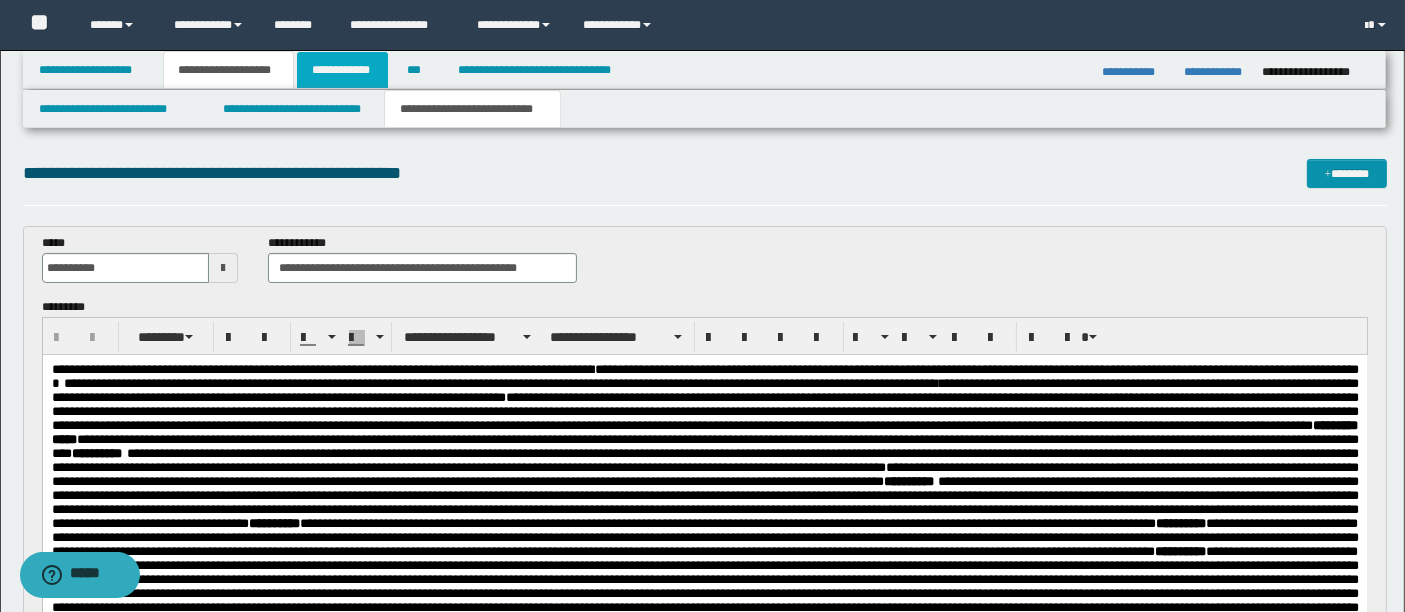click on "**********" at bounding box center [343, 70] 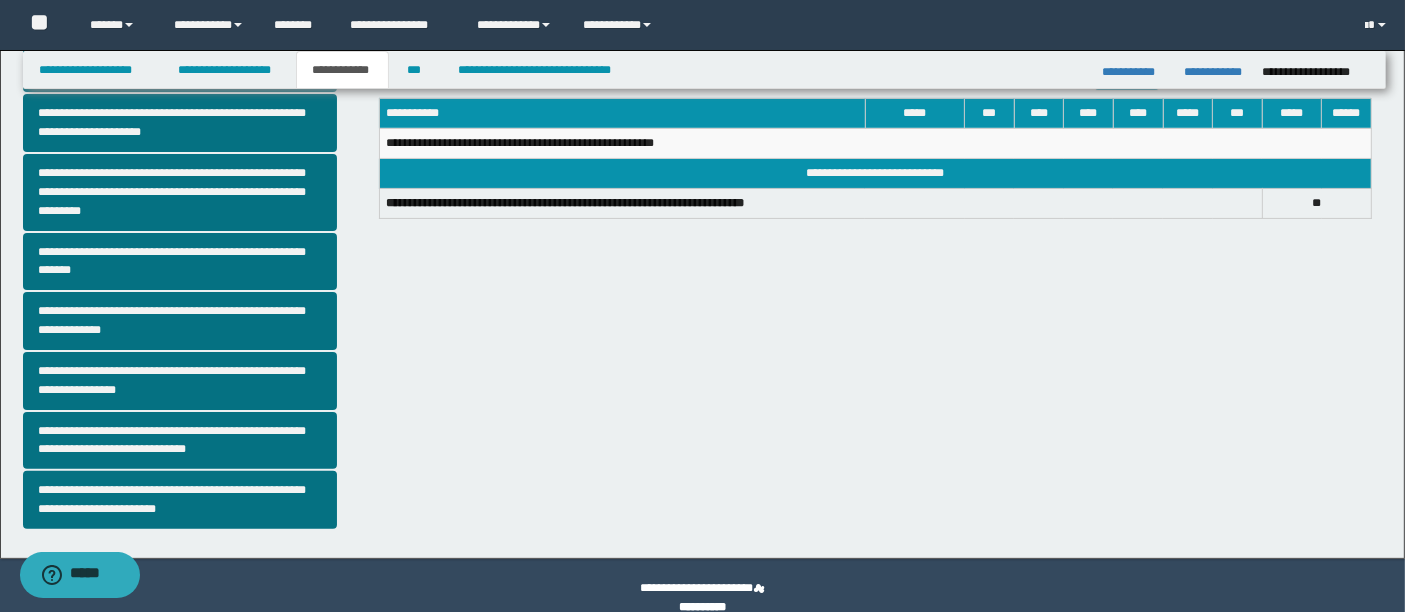 scroll, scrollTop: 535, scrollLeft: 0, axis: vertical 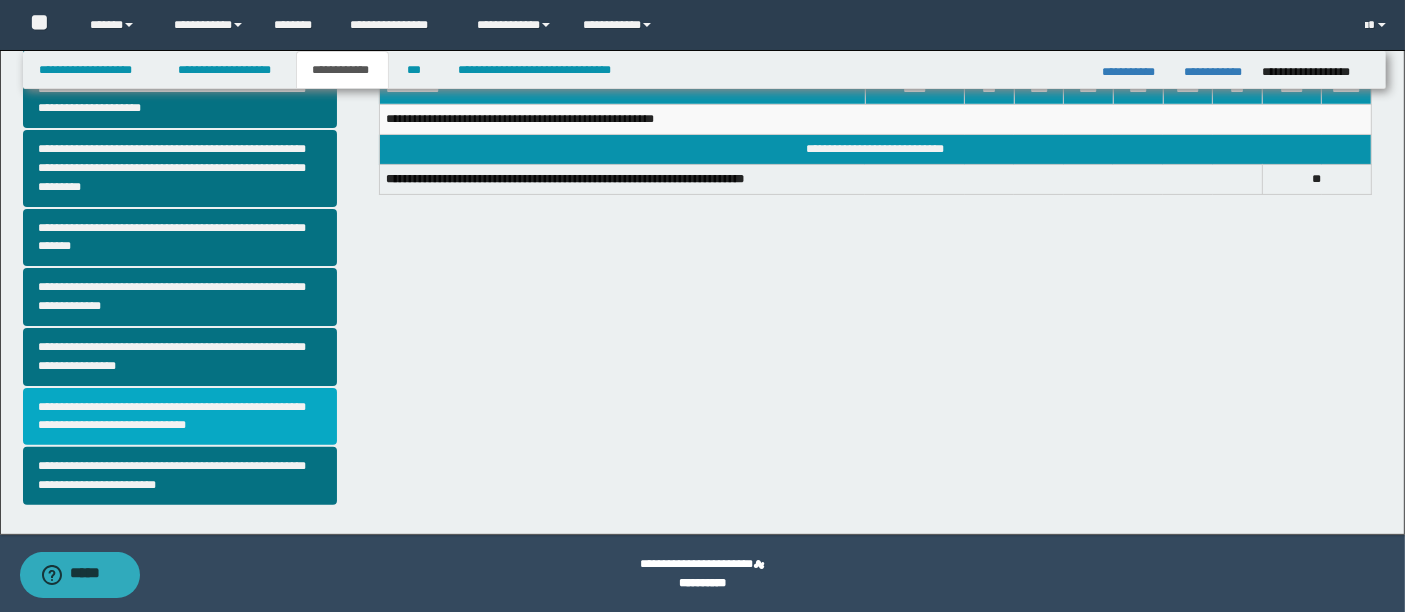 click on "**********" at bounding box center (180, 417) 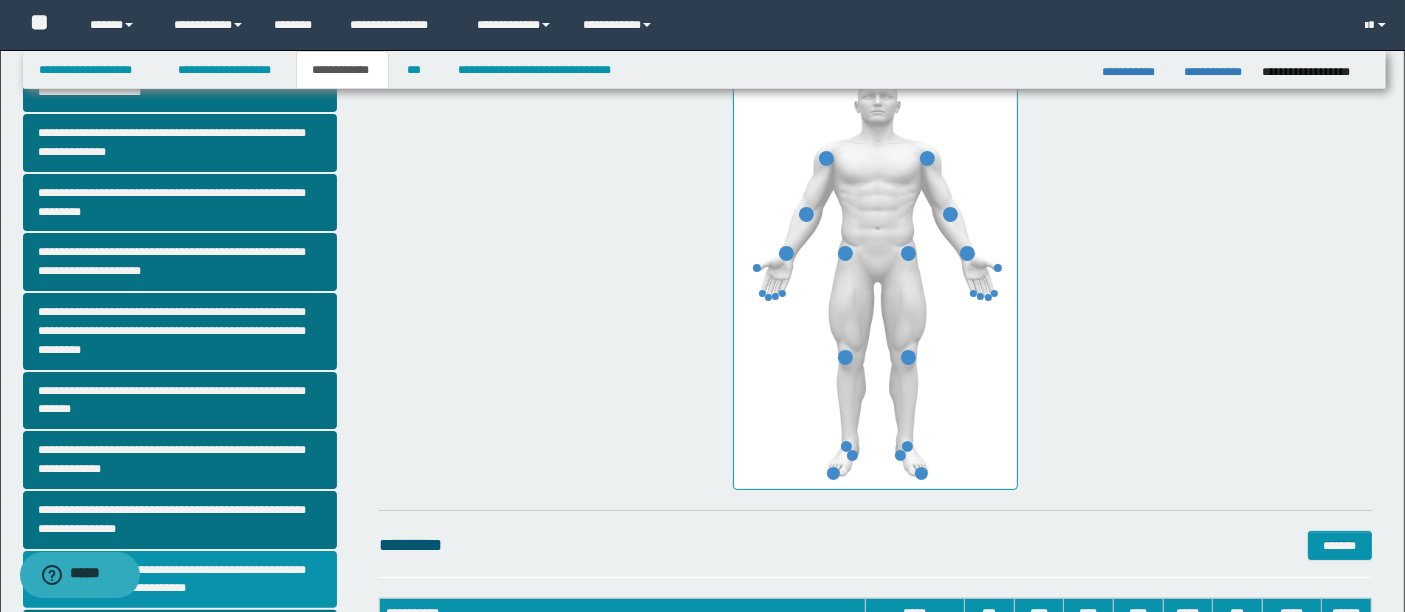 scroll, scrollTop: 377, scrollLeft: 0, axis: vertical 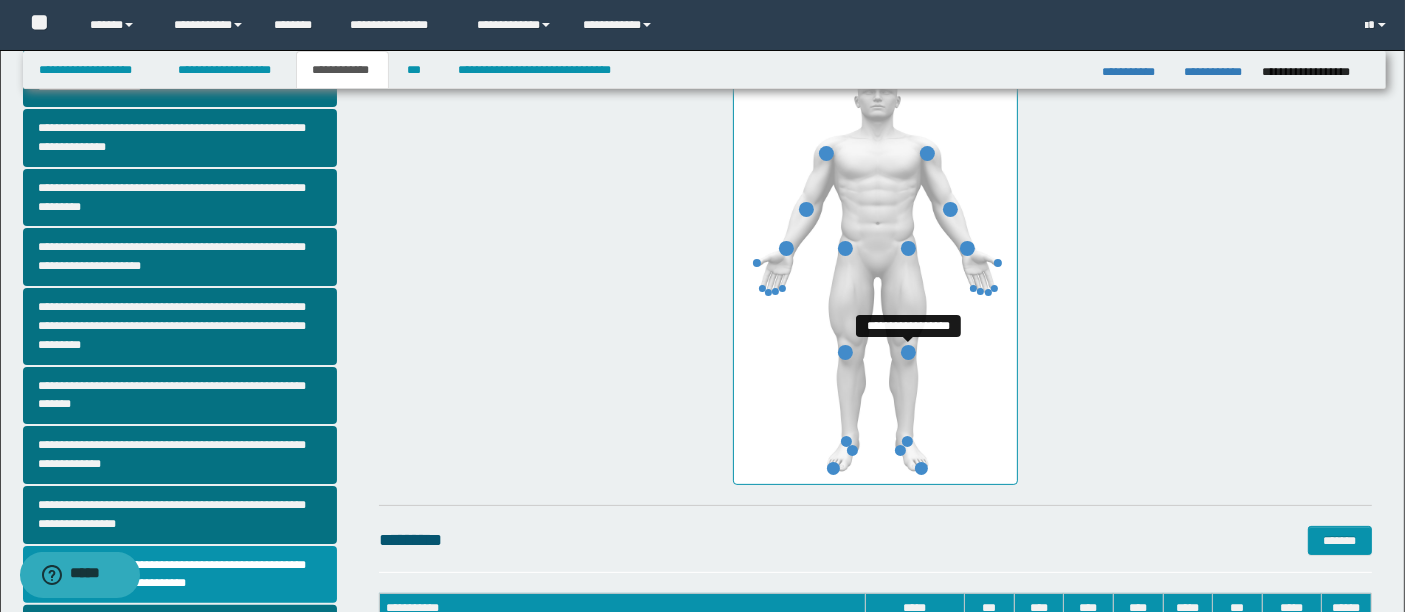 click at bounding box center (908, 352) 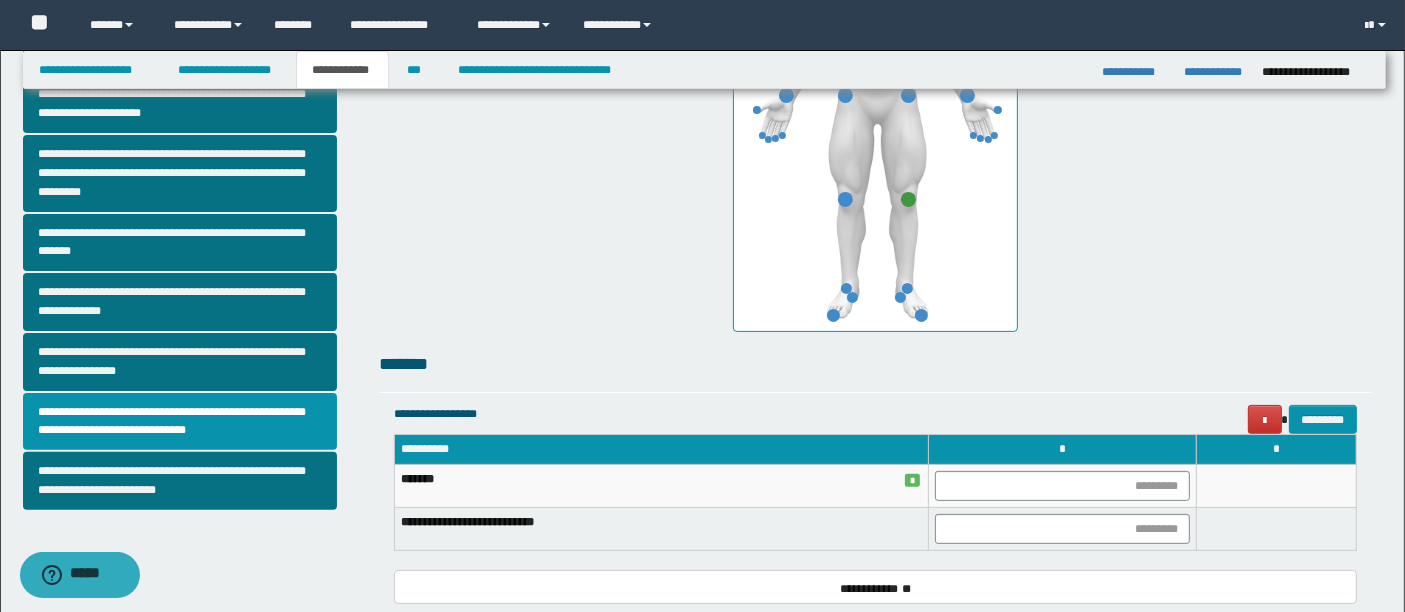 scroll, scrollTop: 577, scrollLeft: 0, axis: vertical 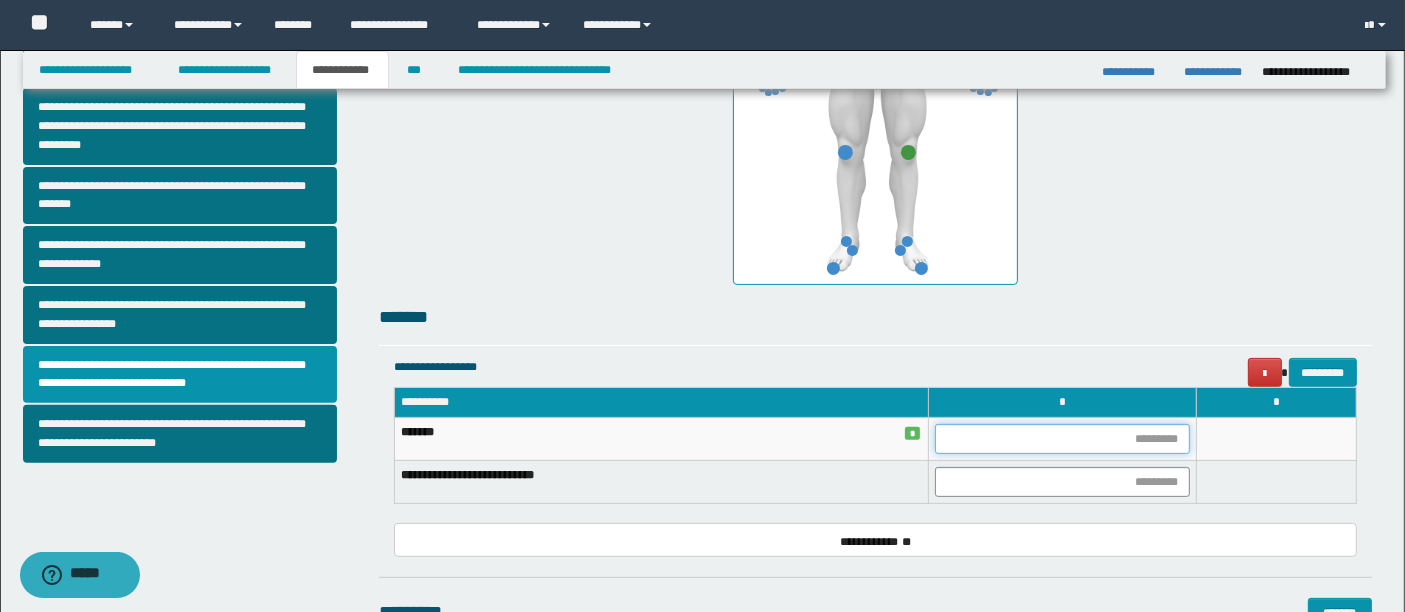 click at bounding box center (1062, 439) 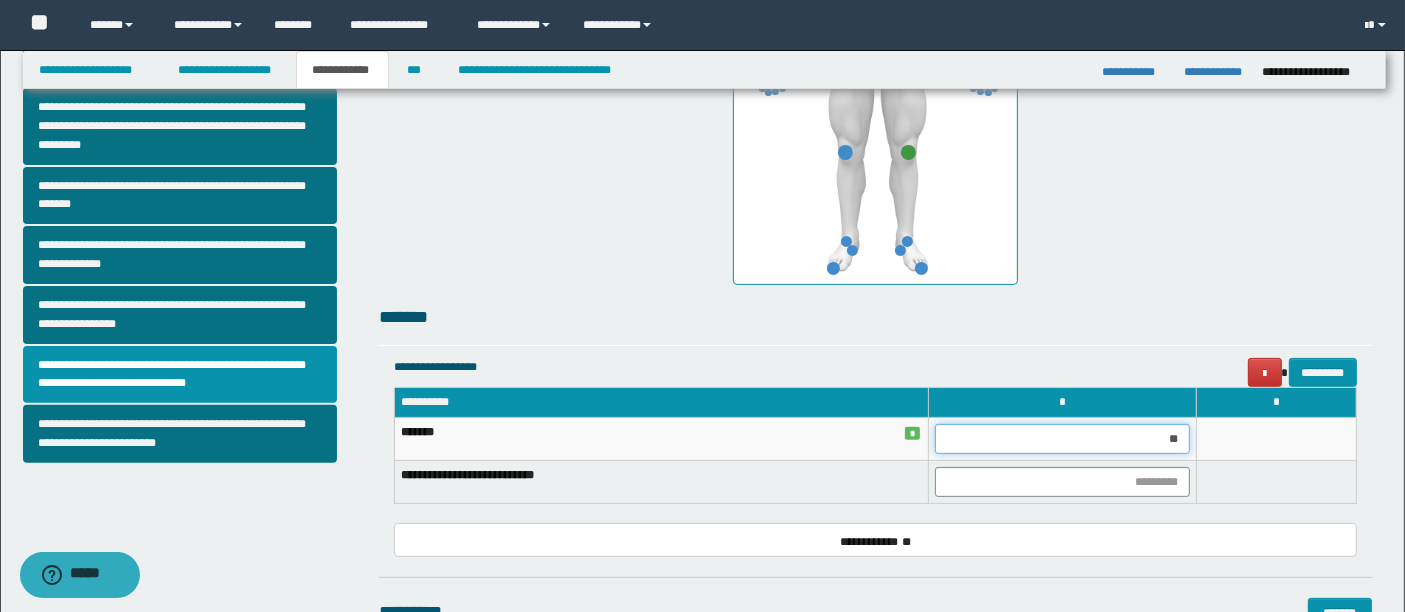 type on "***" 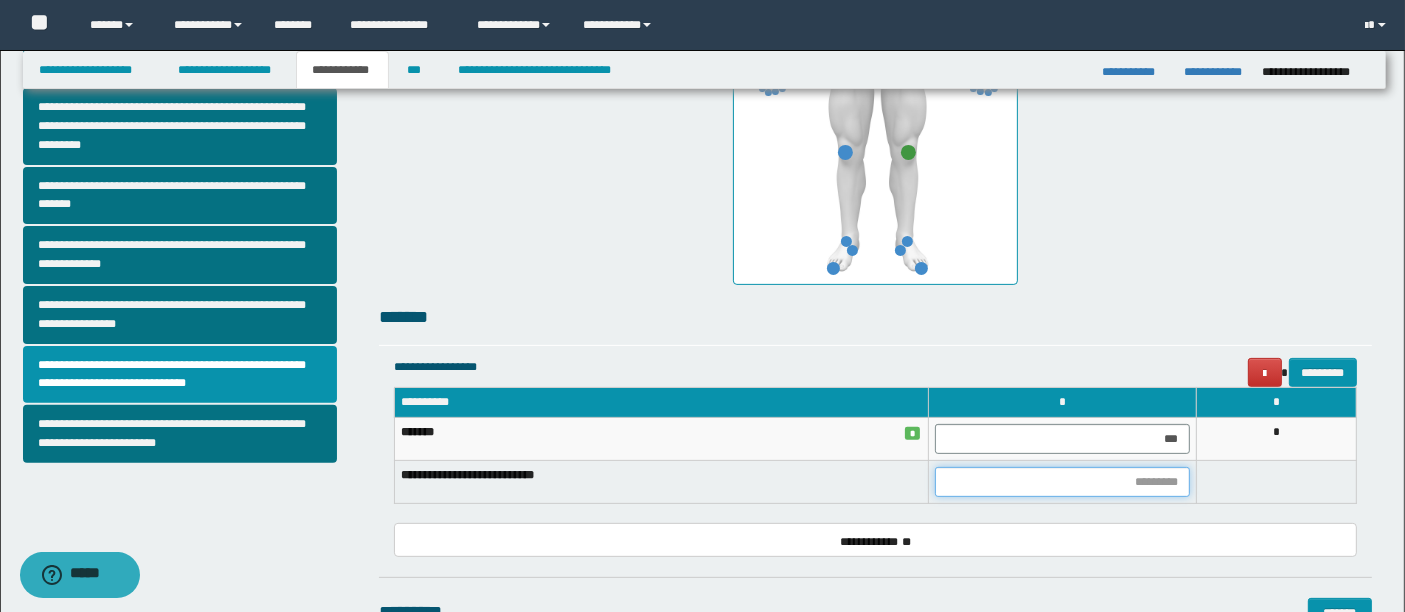 click at bounding box center [1062, 482] 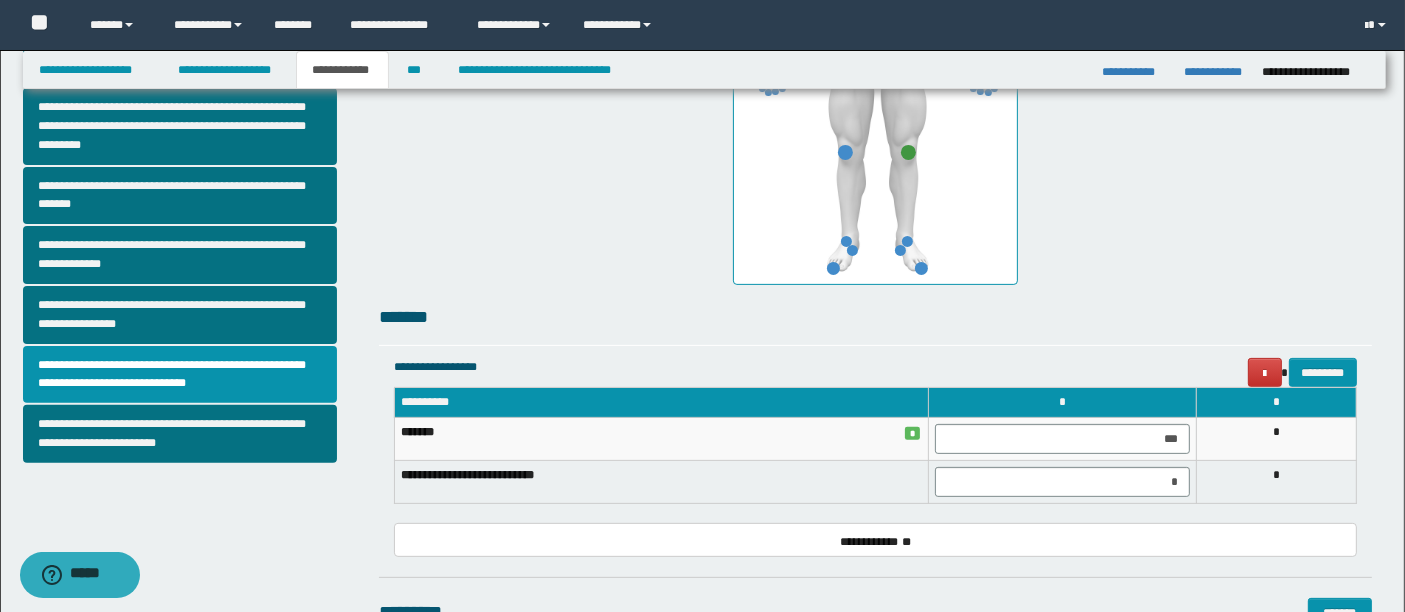 click on "**********" at bounding box center [875, 455] 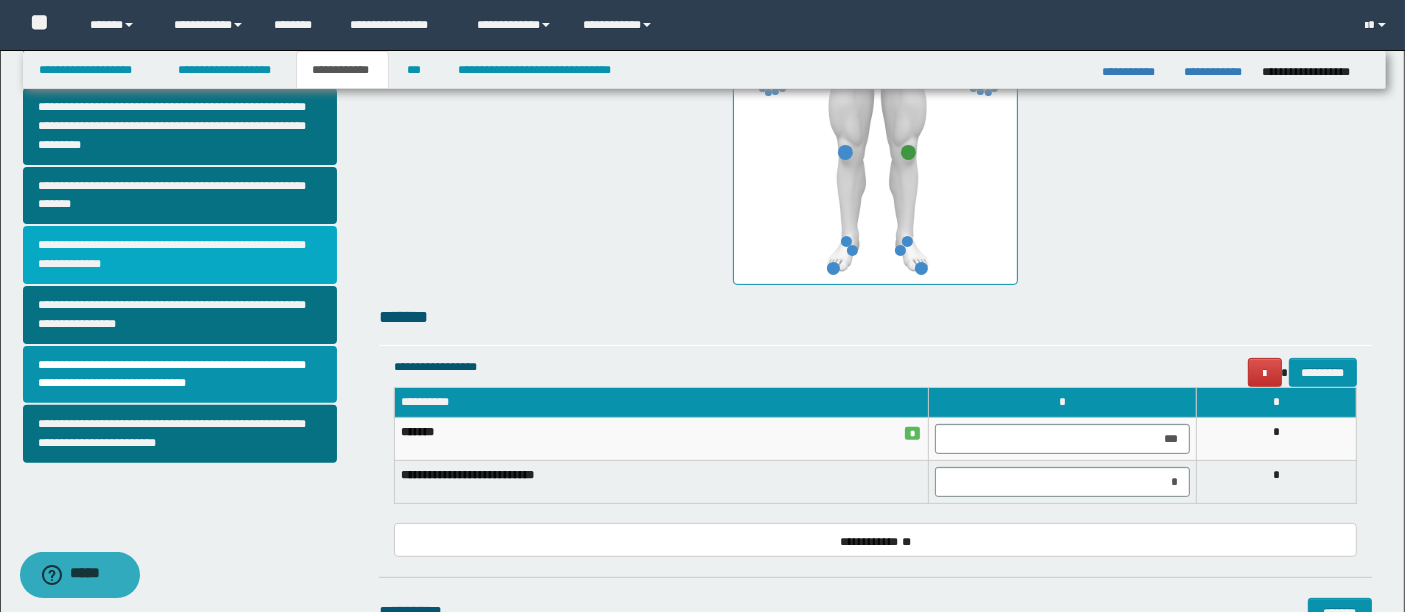 click on "**********" at bounding box center (180, 255) 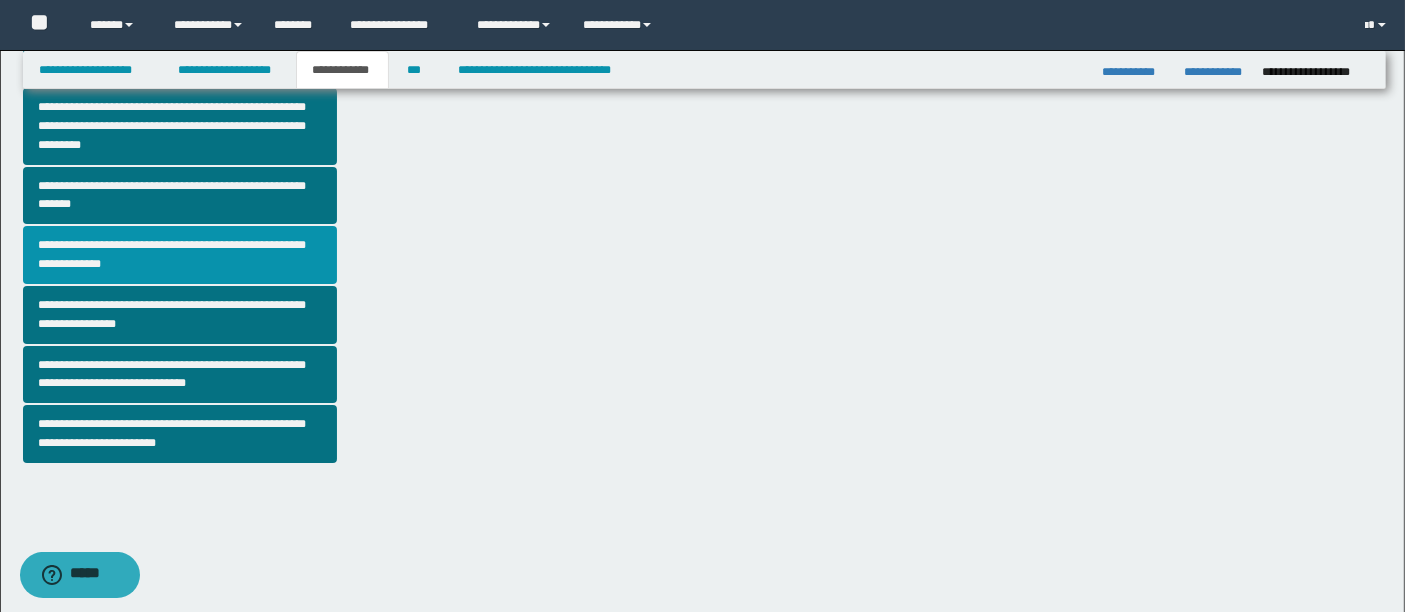 scroll, scrollTop: 0, scrollLeft: 0, axis: both 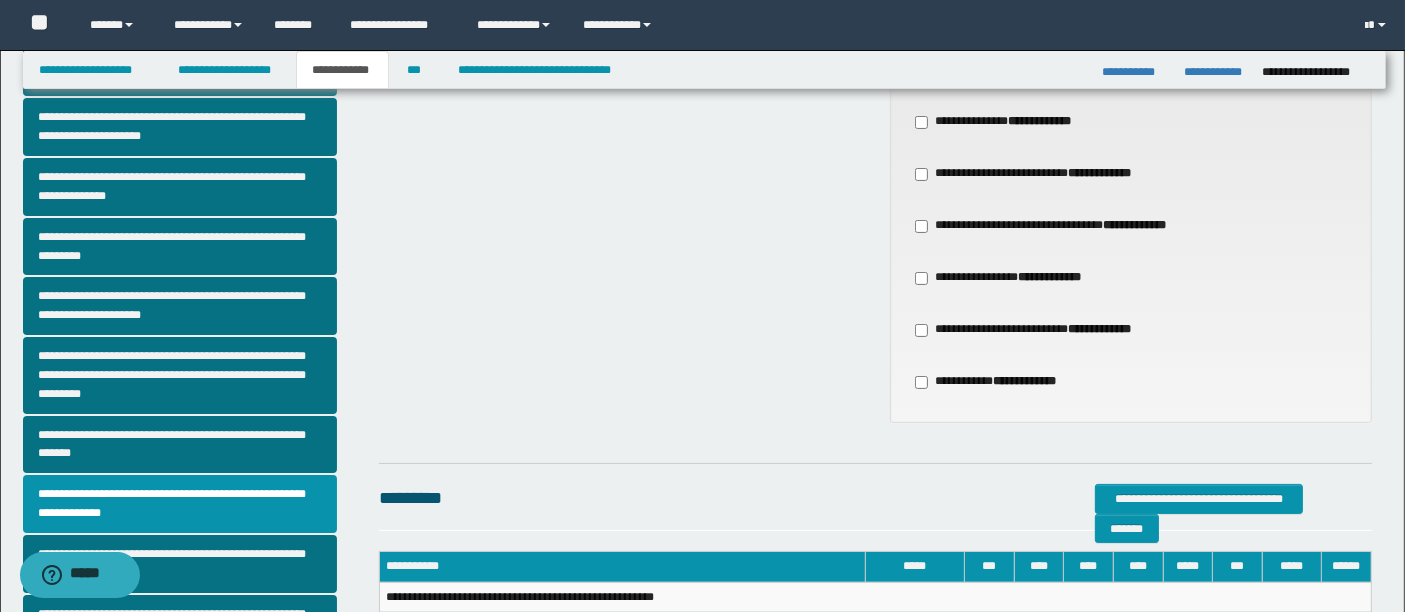 click on "**********" at bounding box center (1032, 330) 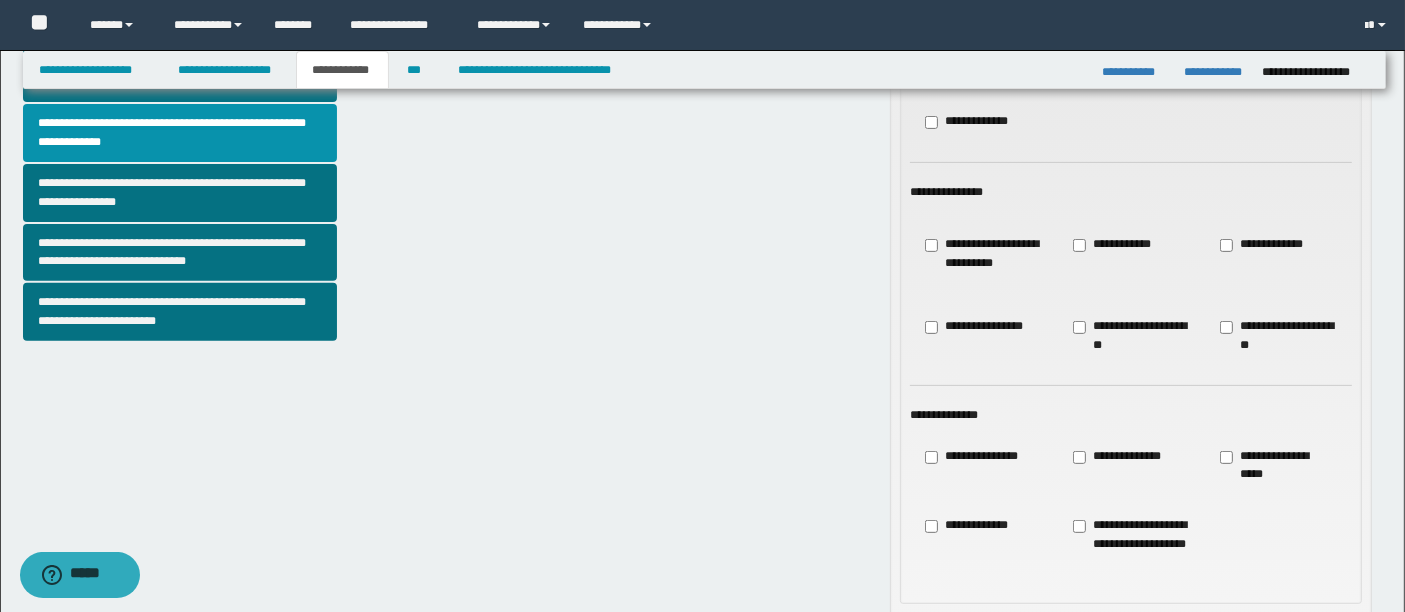 scroll, scrollTop: 700, scrollLeft: 0, axis: vertical 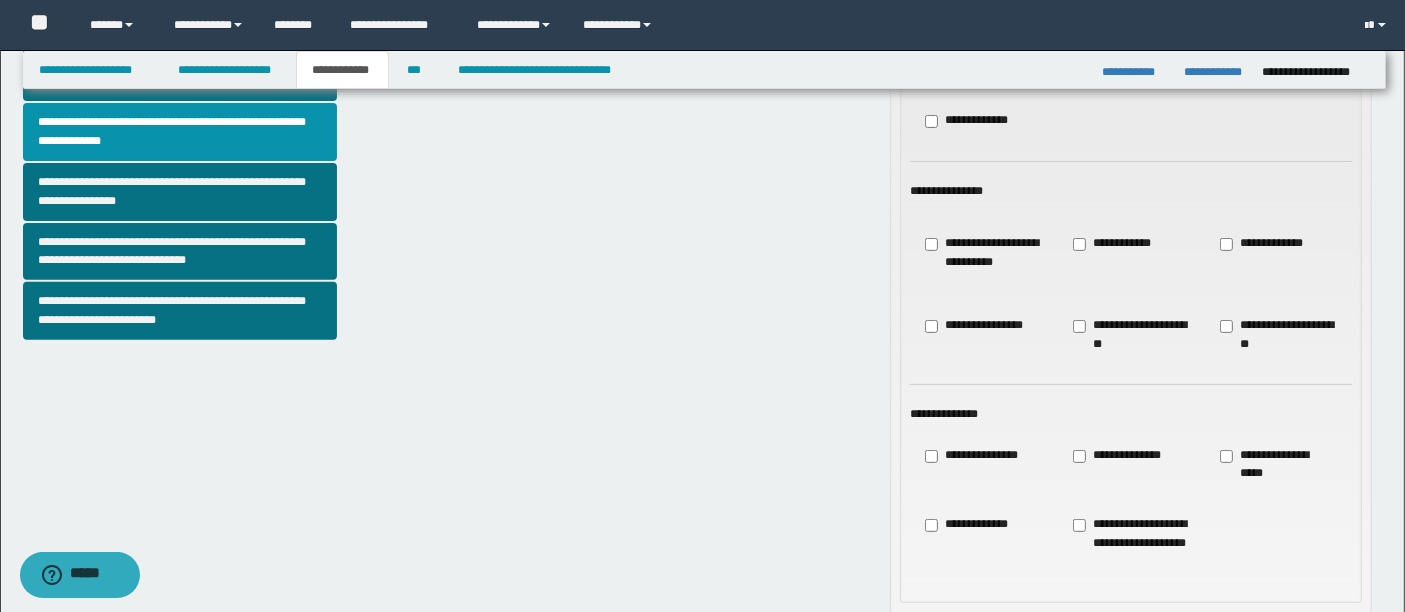 click on "**********" at bounding box center (1279, 465) 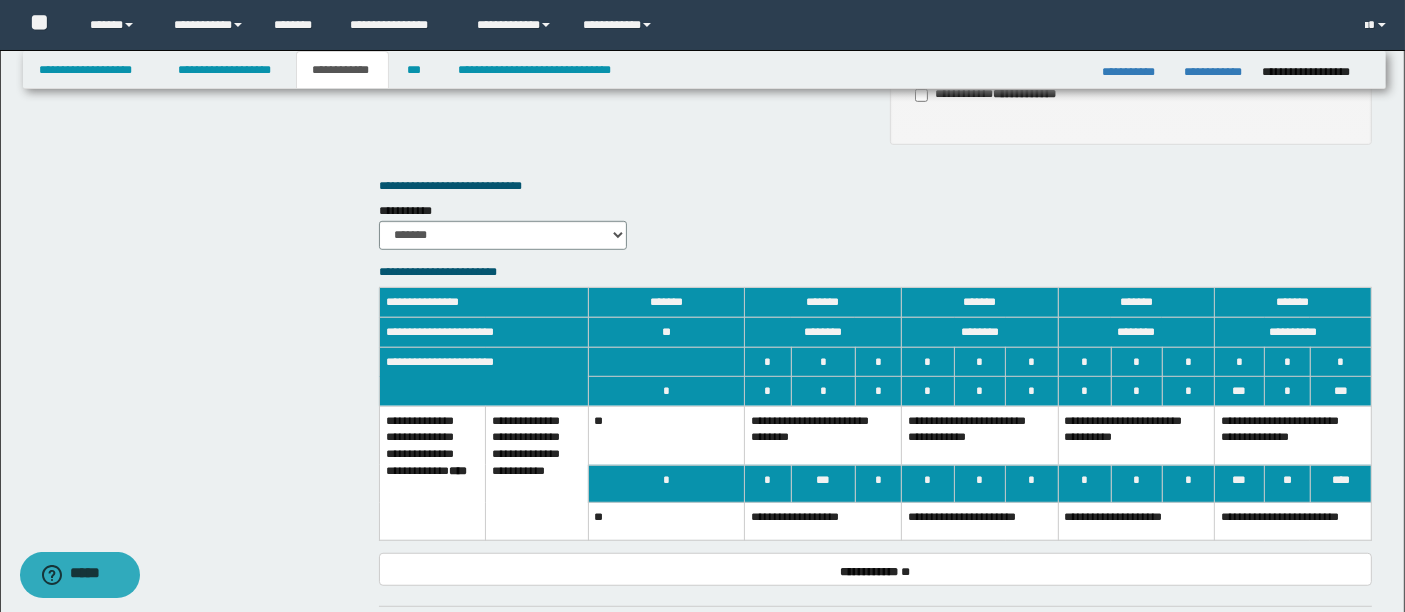 scroll, scrollTop: 1284, scrollLeft: 0, axis: vertical 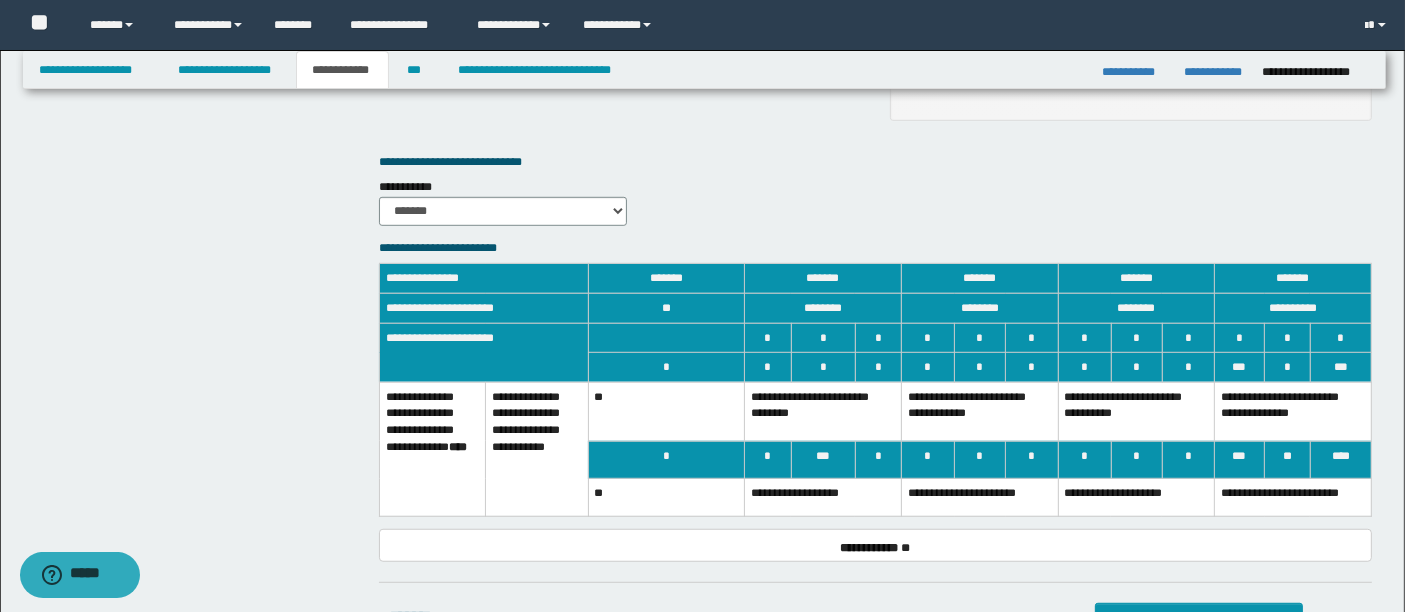 click on "**********" at bounding box center [1136, 411] 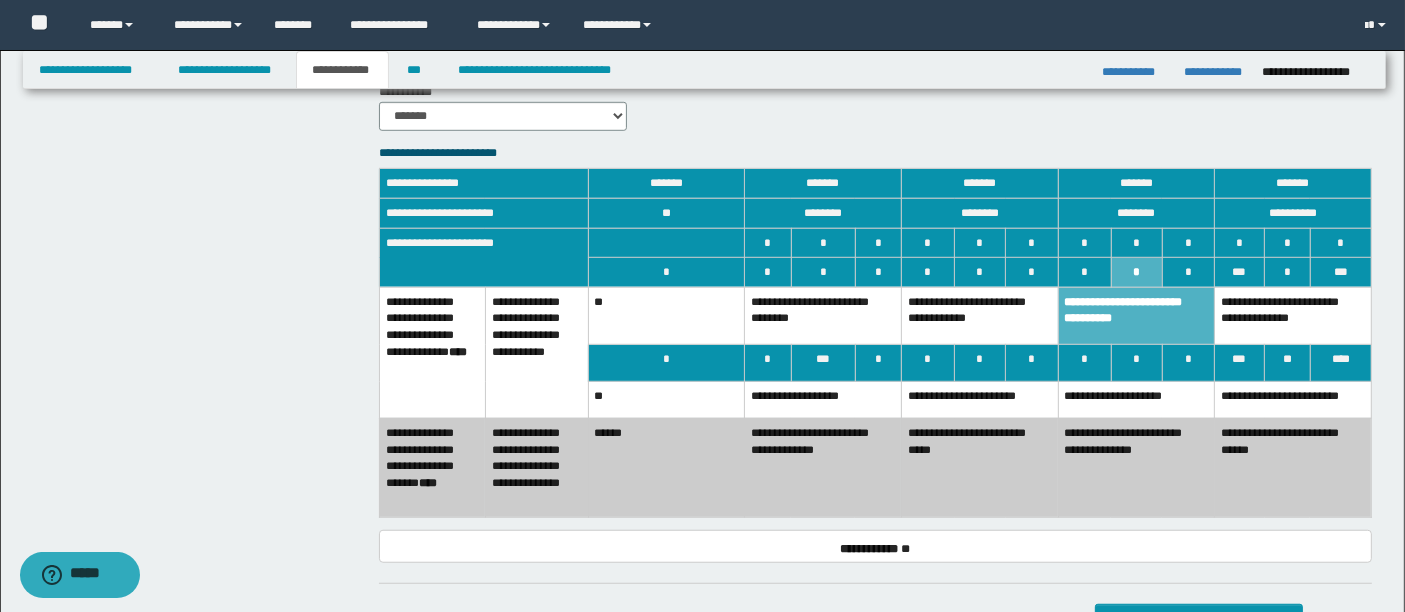 scroll, scrollTop: 1382, scrollLeft: 0, axis: vertical 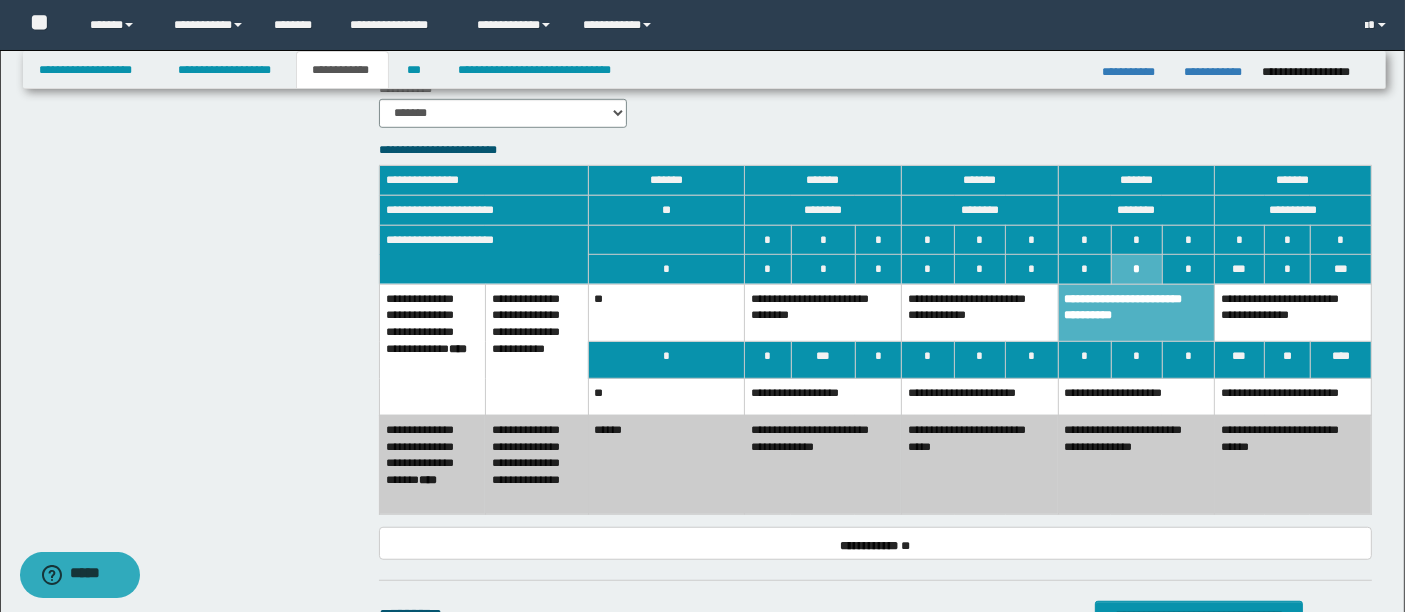 click on "**" at bounding box center [666, 397] 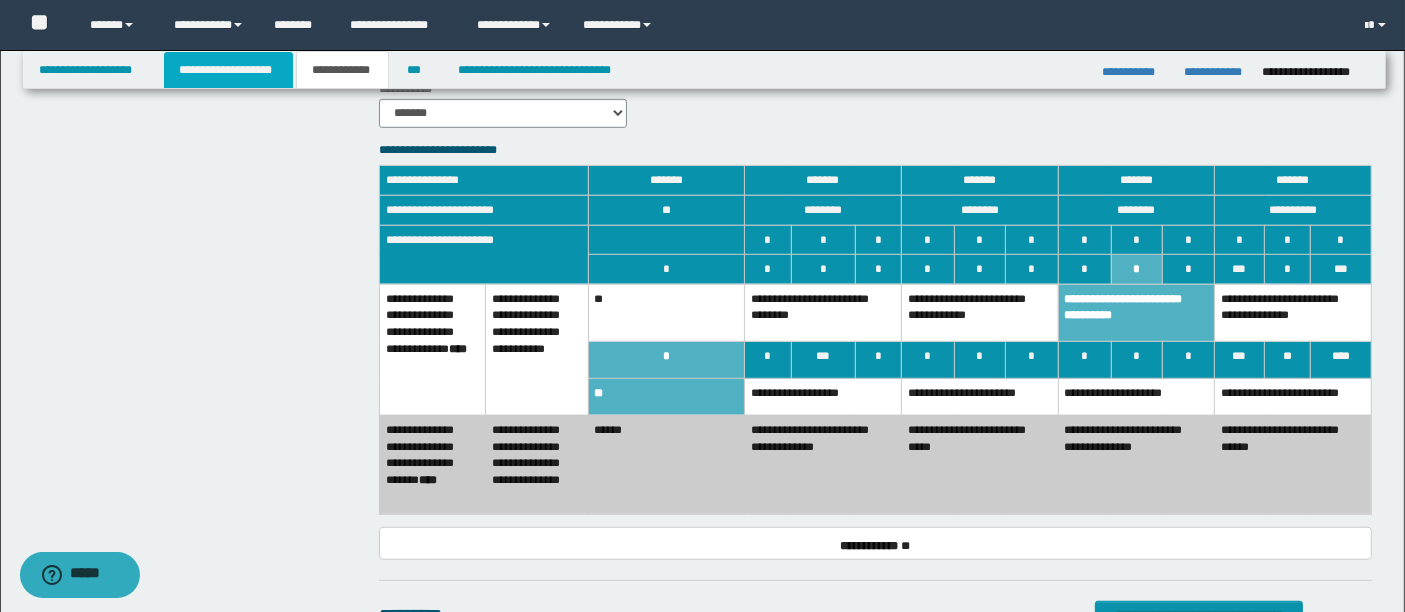 click on "**********" at bounding box center [228, 70] 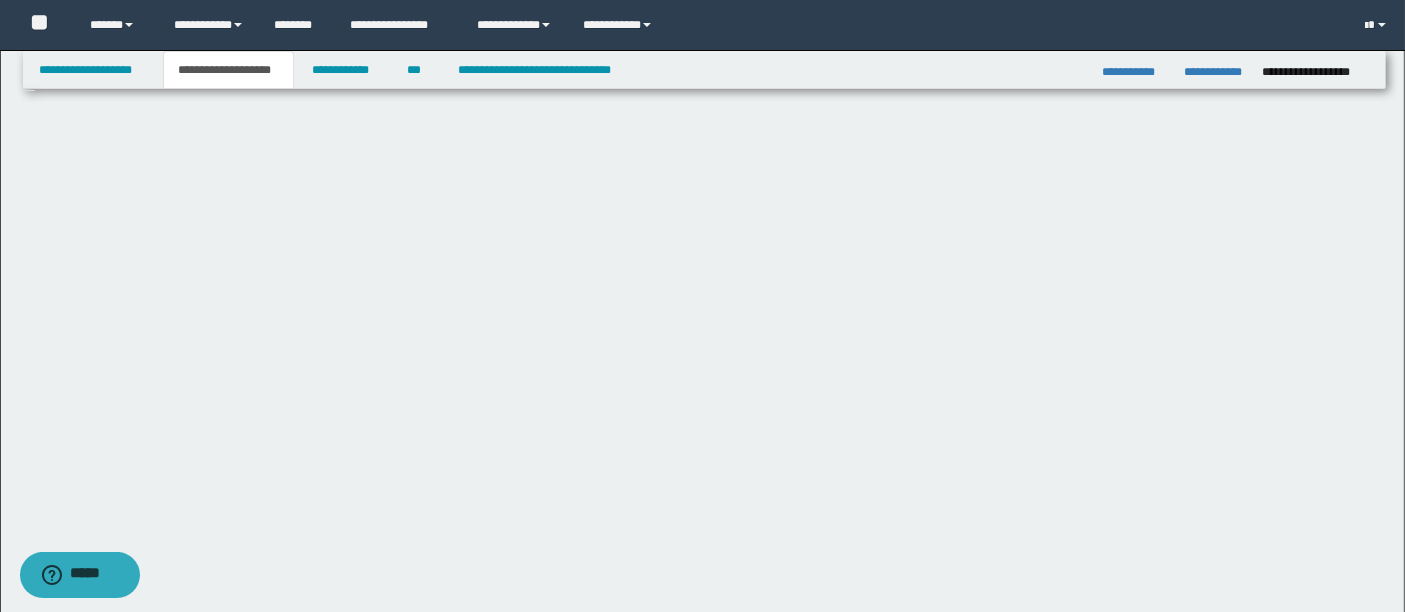 scroll, scrollTop: 1317, scrollLeft: 0, axis: vertical 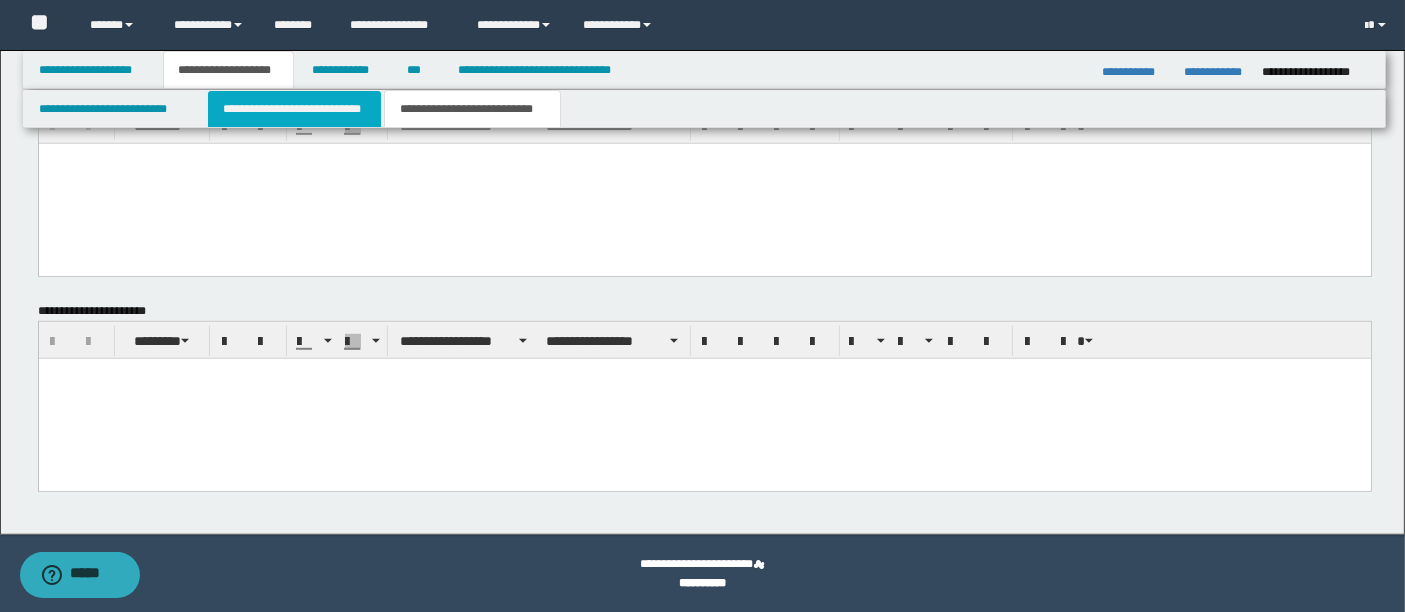 click on "**********" at bounding box center (294, 109) 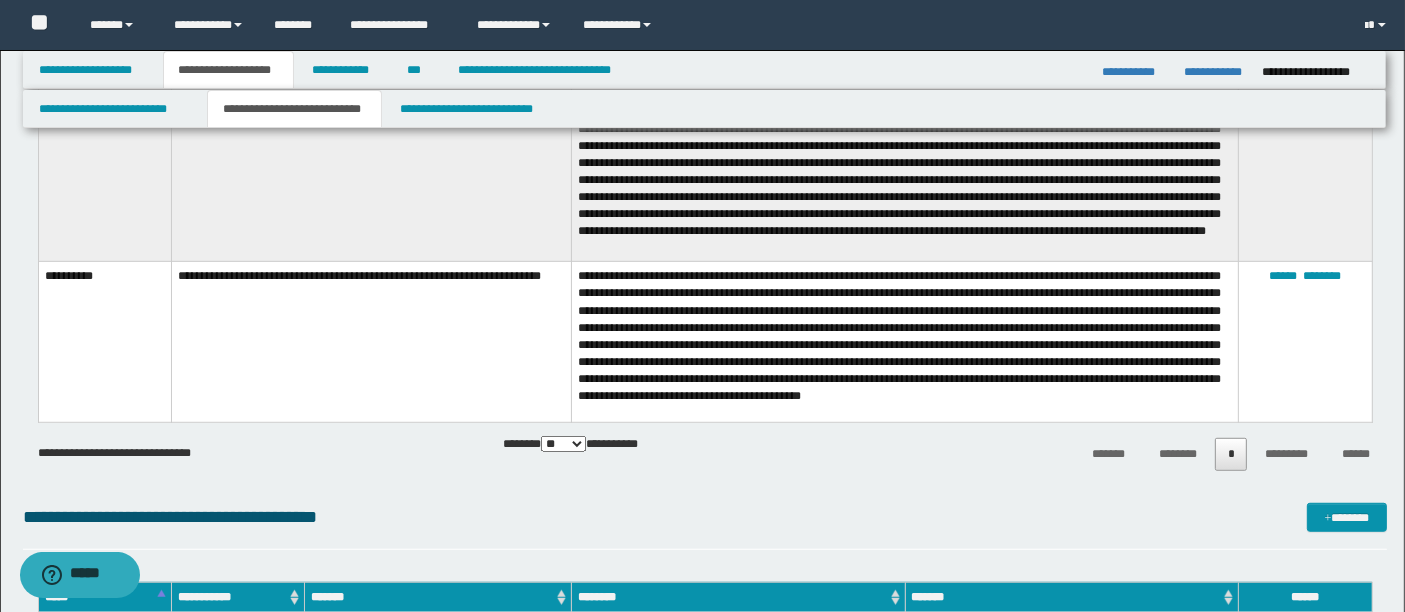 scroll, scrollTop: 1147, scrollLeft: 0, axis: vertical 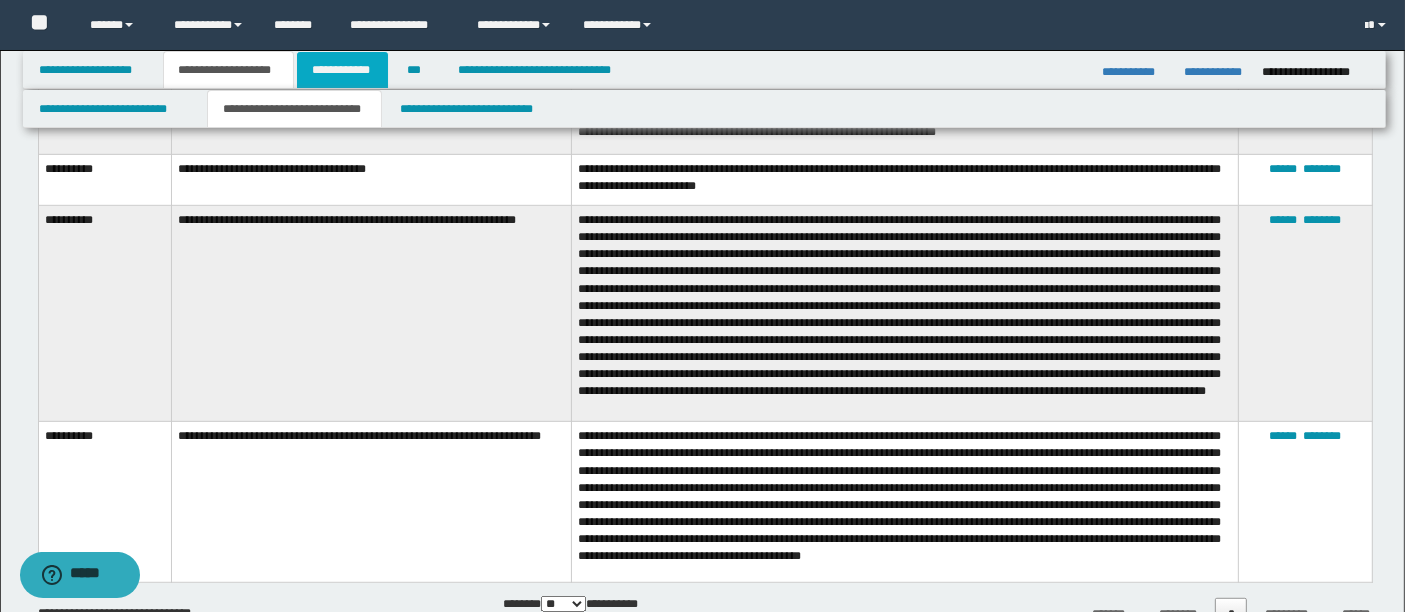 click on "**********" at bounding box center [343, 70] 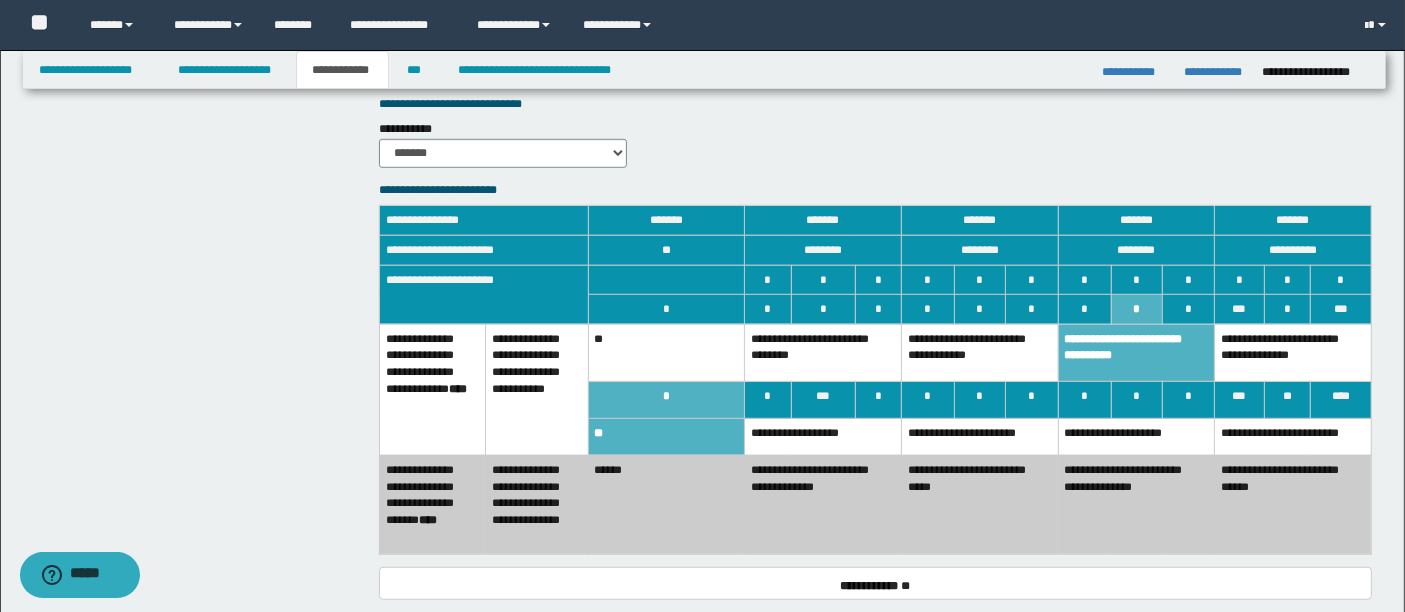 scroll, scrollTop: 1343, scrollLeft: 0, axis: vertical 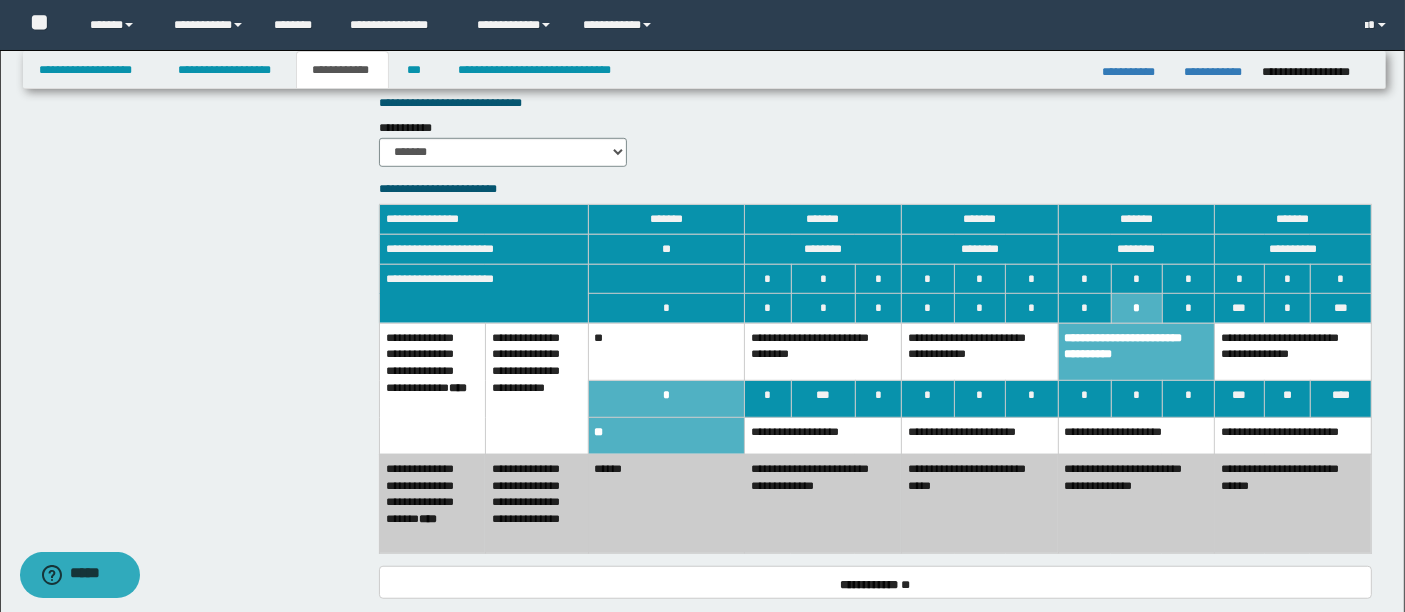 click on "**********" at bounding box center (875, 582) 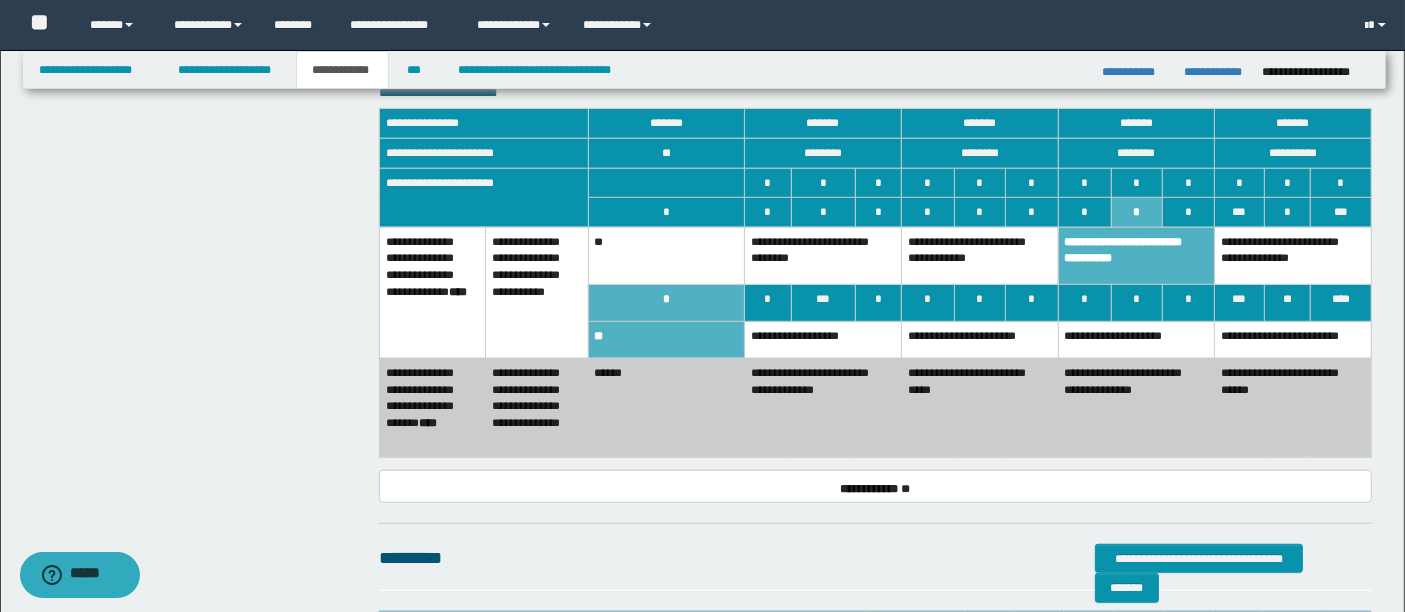 scroll, scrollTop: 1438, scrollLeft: 0, axis: vertical 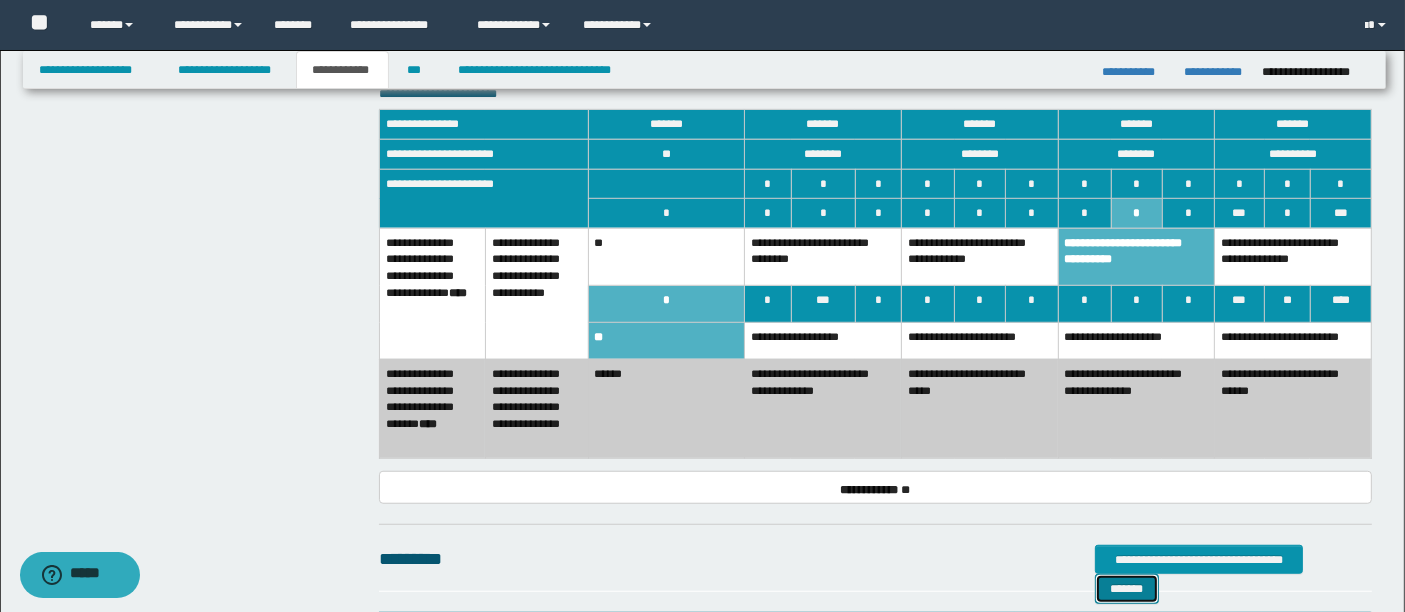click on "*******" at bounding box center [1127, 588] 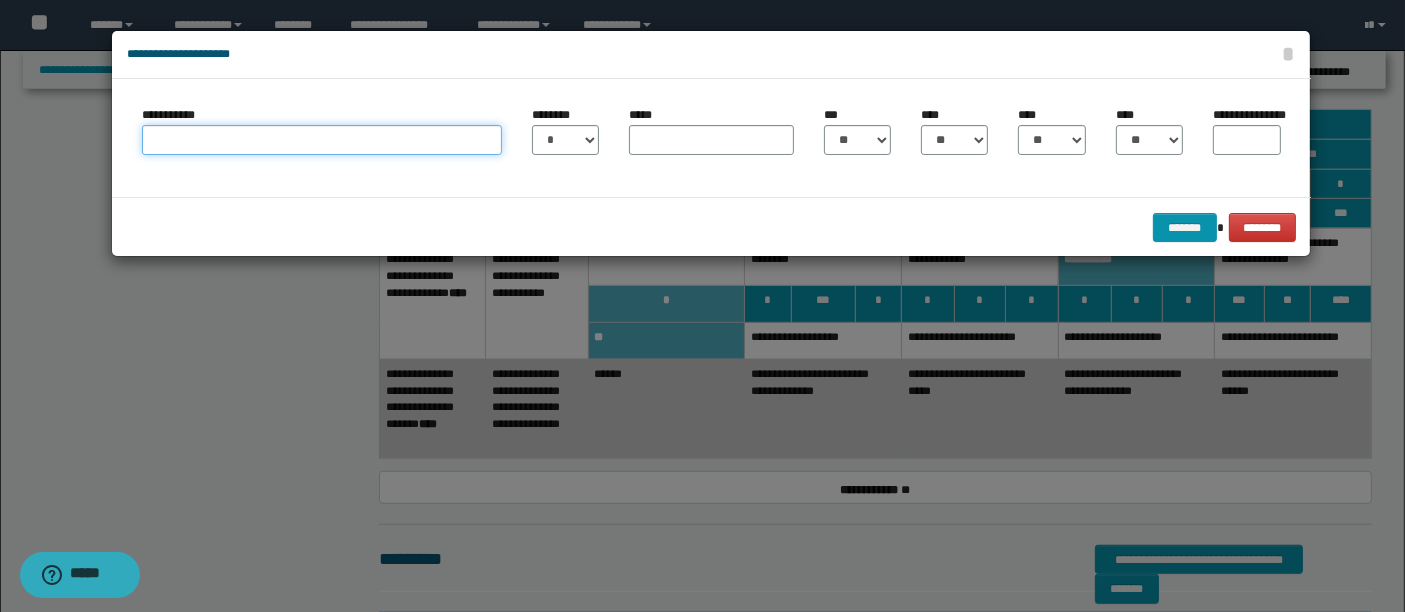 click on "**********" at bounding box center (322, 140) 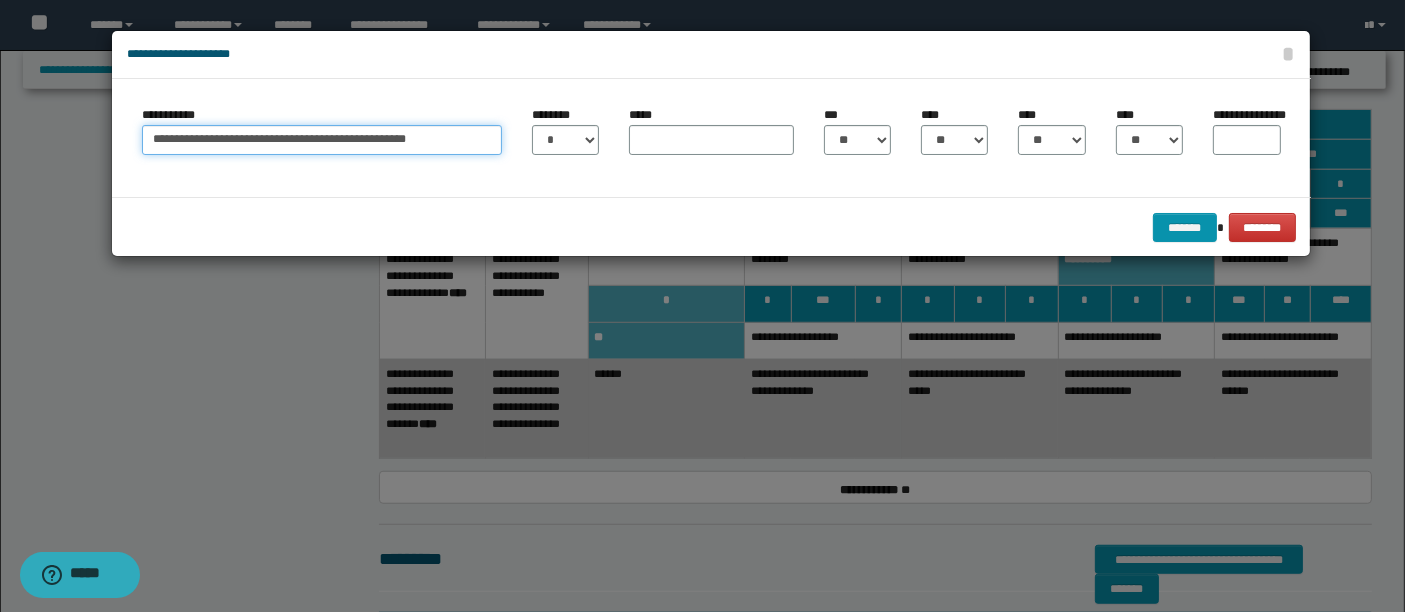 type on "**********" 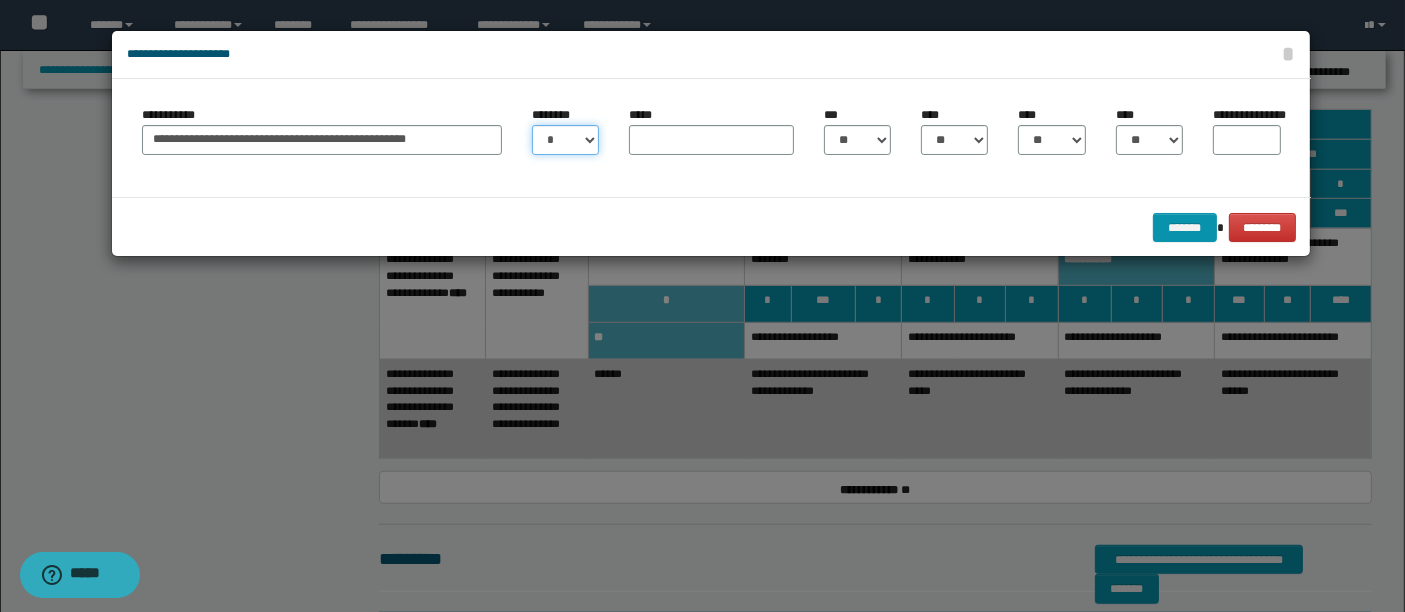click on "*
*
*
*
*
*
*
*
*
**
**
**
**
**
**" at bounding box center (565, 140) 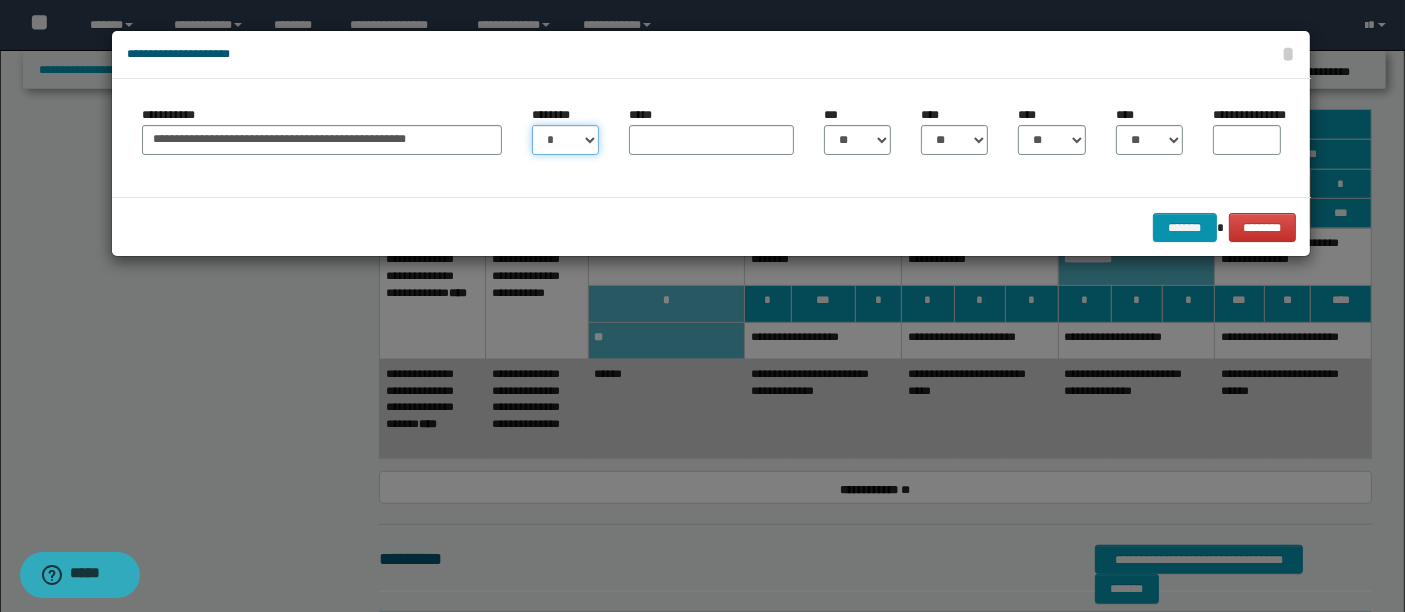 select on "**" 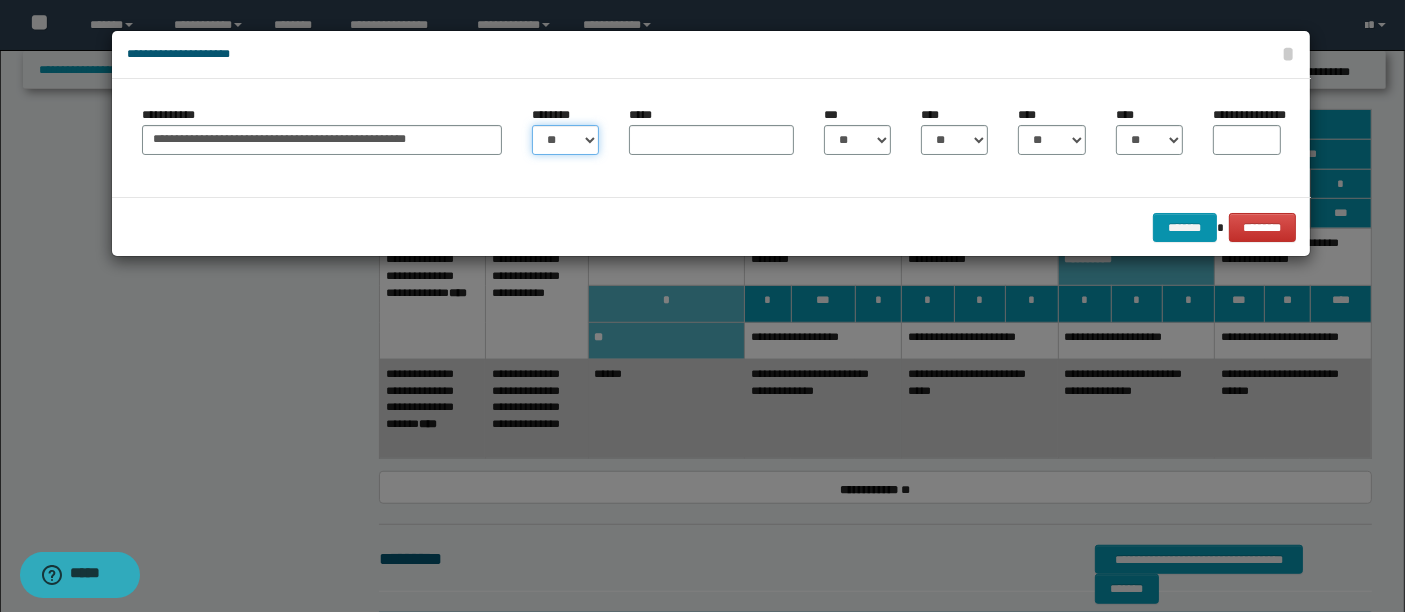 click on "*
*
*
*
*
*
*
*
*
**
**
**
**
**
**" at bounding box center [565, 140] 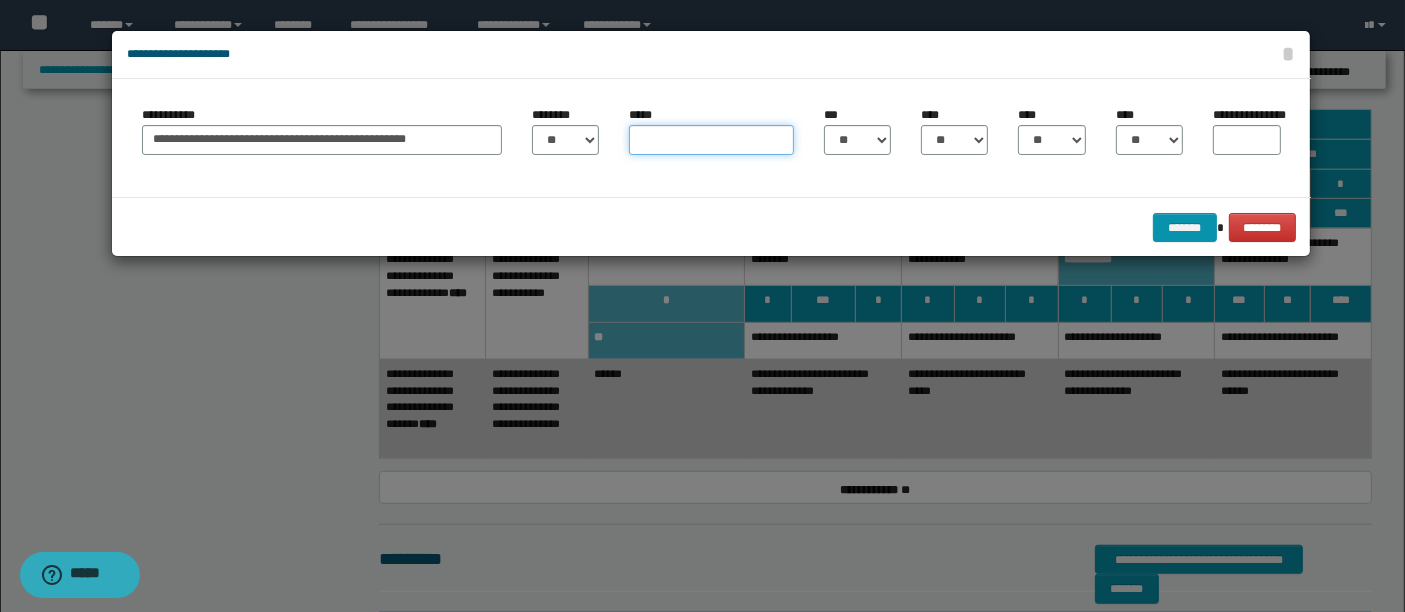 click on "*****" at bounding box center [711, 140] 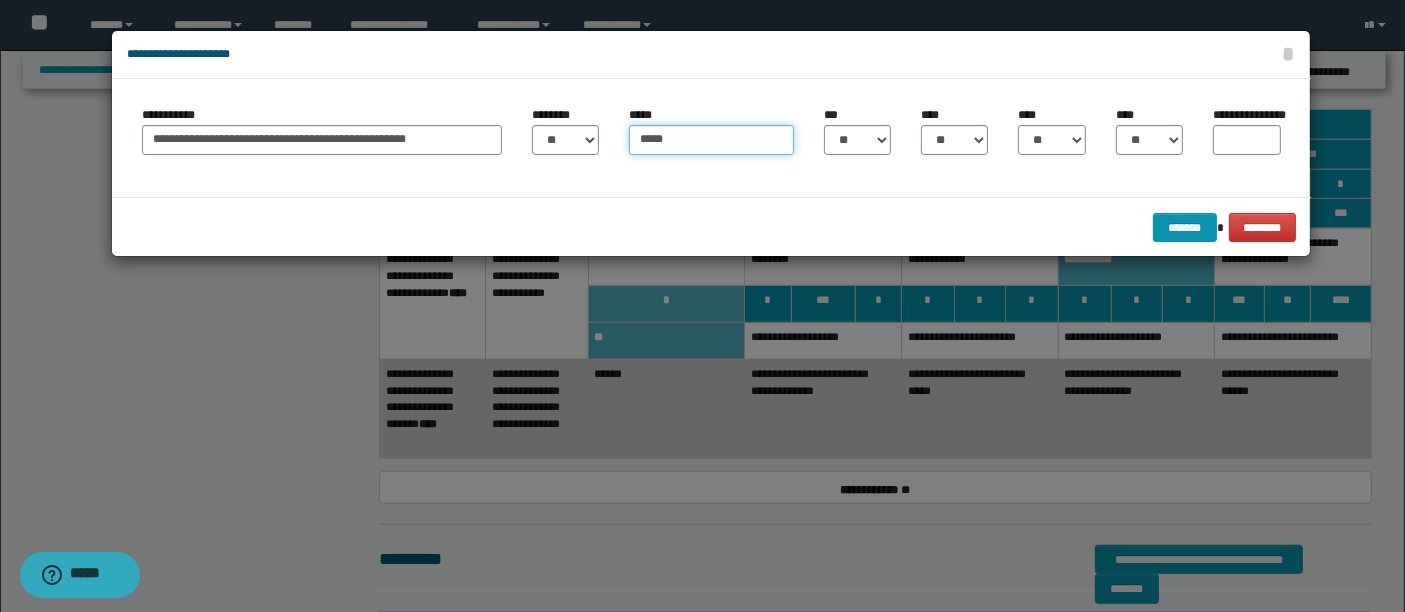 type on "*****" 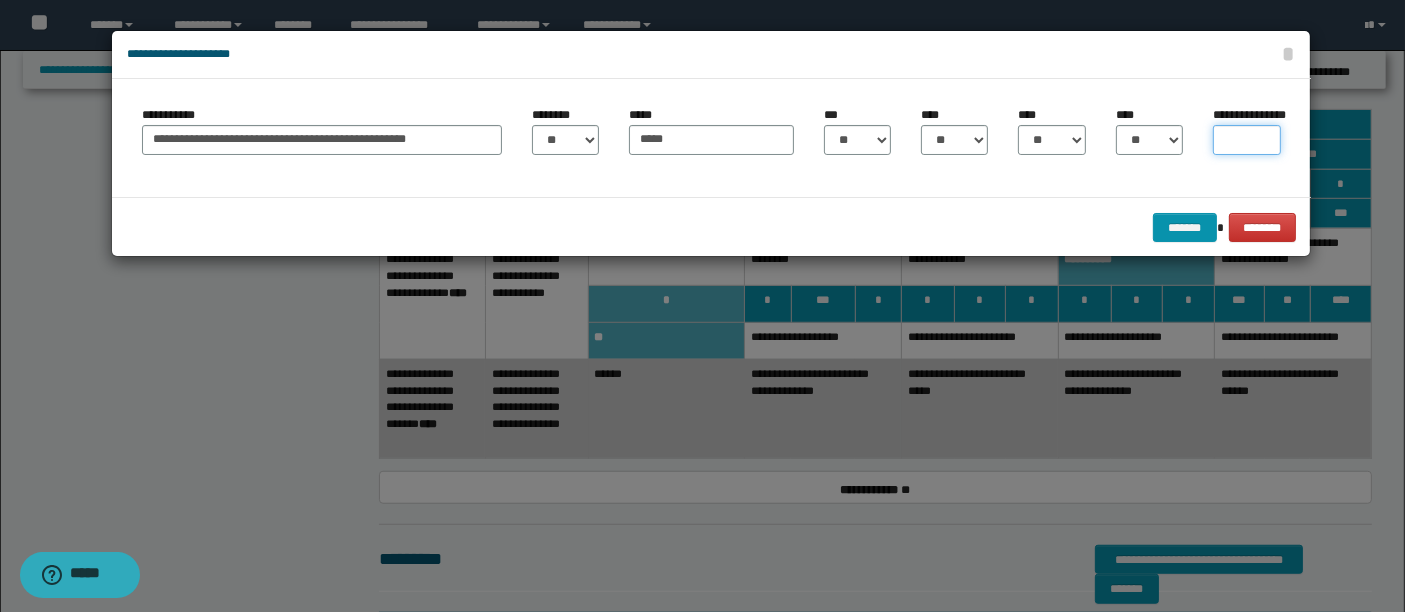 click on "**********" at bounding box center (1246, 140) 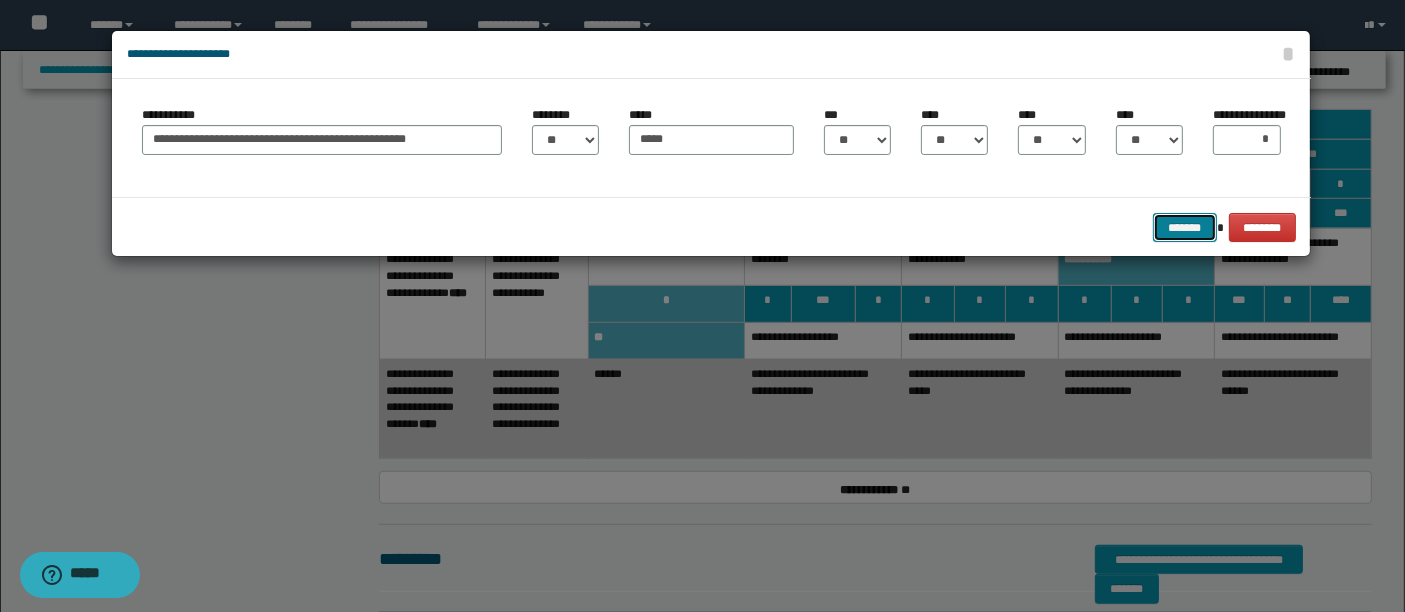 click on "*******" at bounding box center (1185, 227) 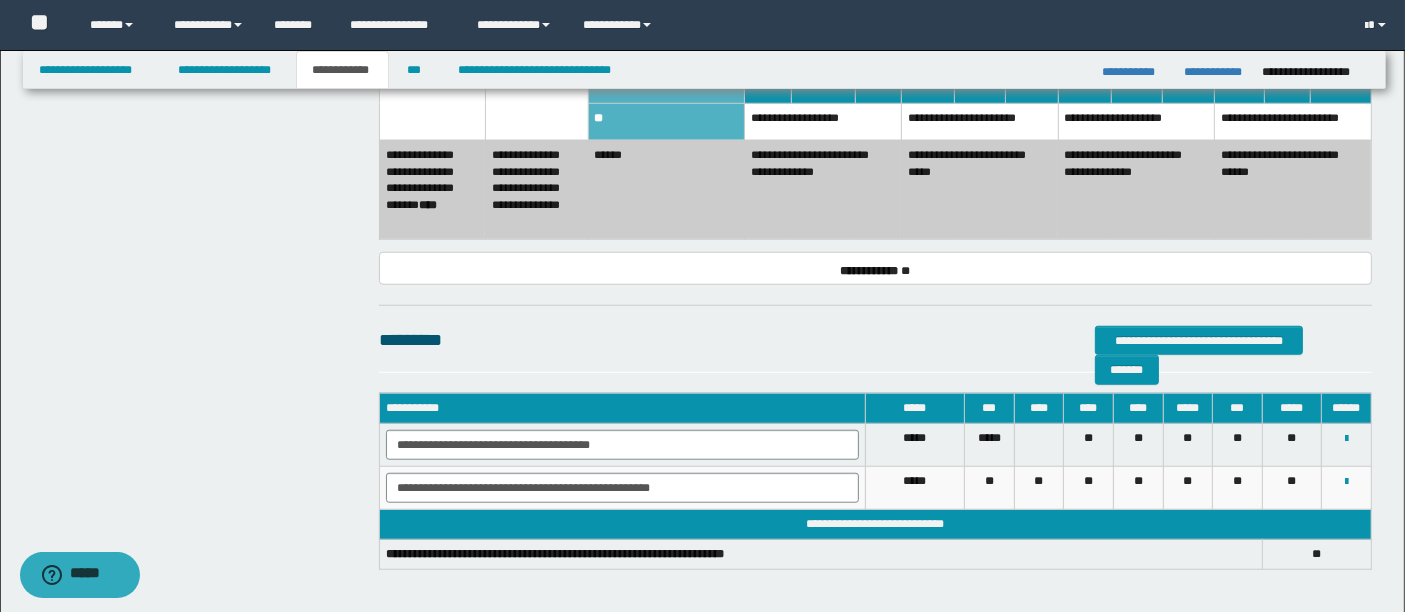 scroll, scrollTop: 1658, scrollLeft: 0, axis: vertical 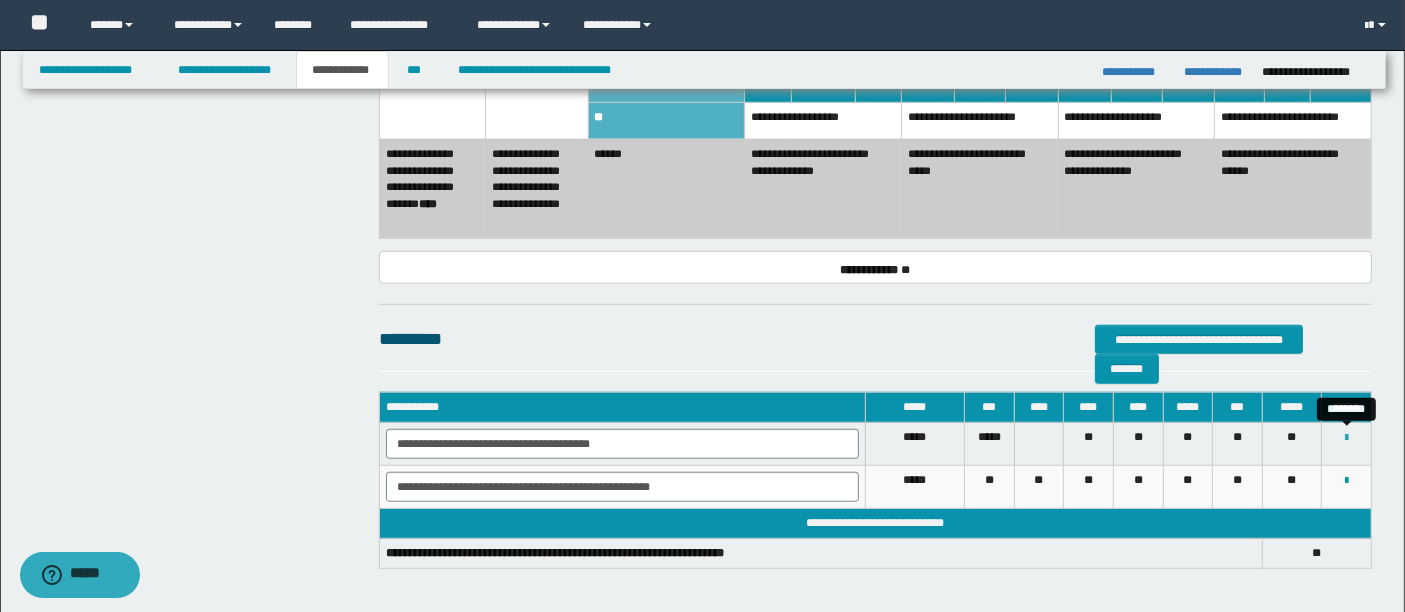 click at bounding box center [1346, 438] 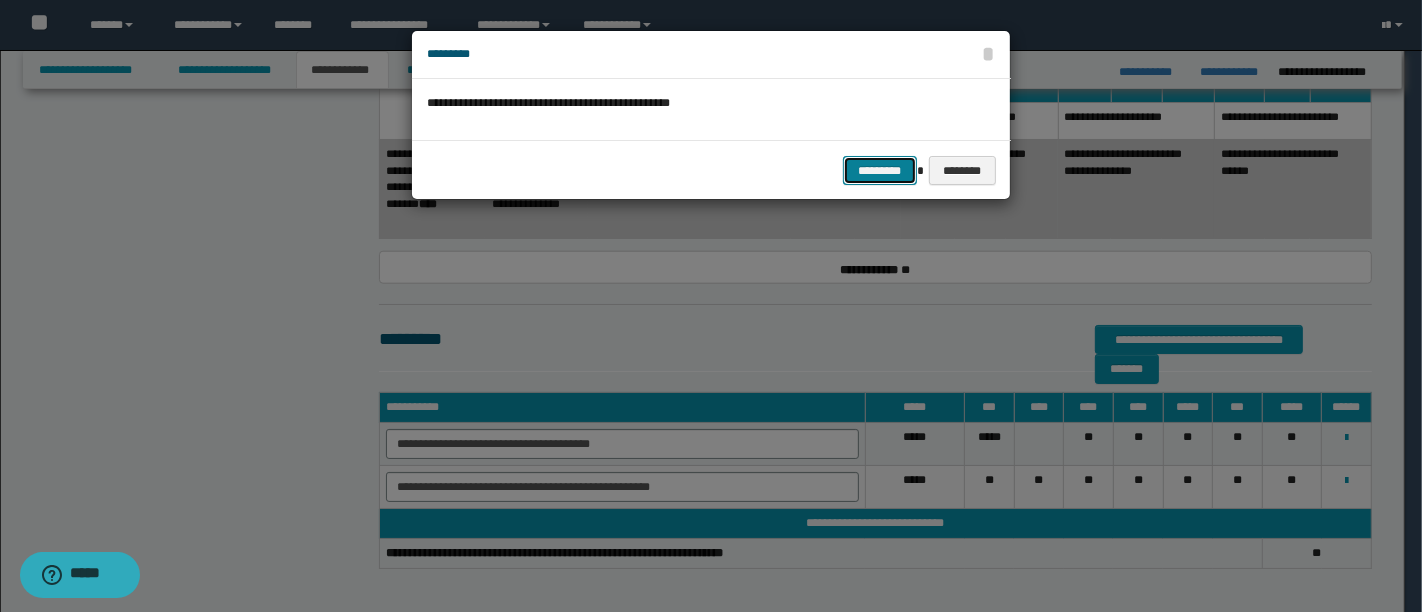 click on "*********" at bounding box center (880, 170) 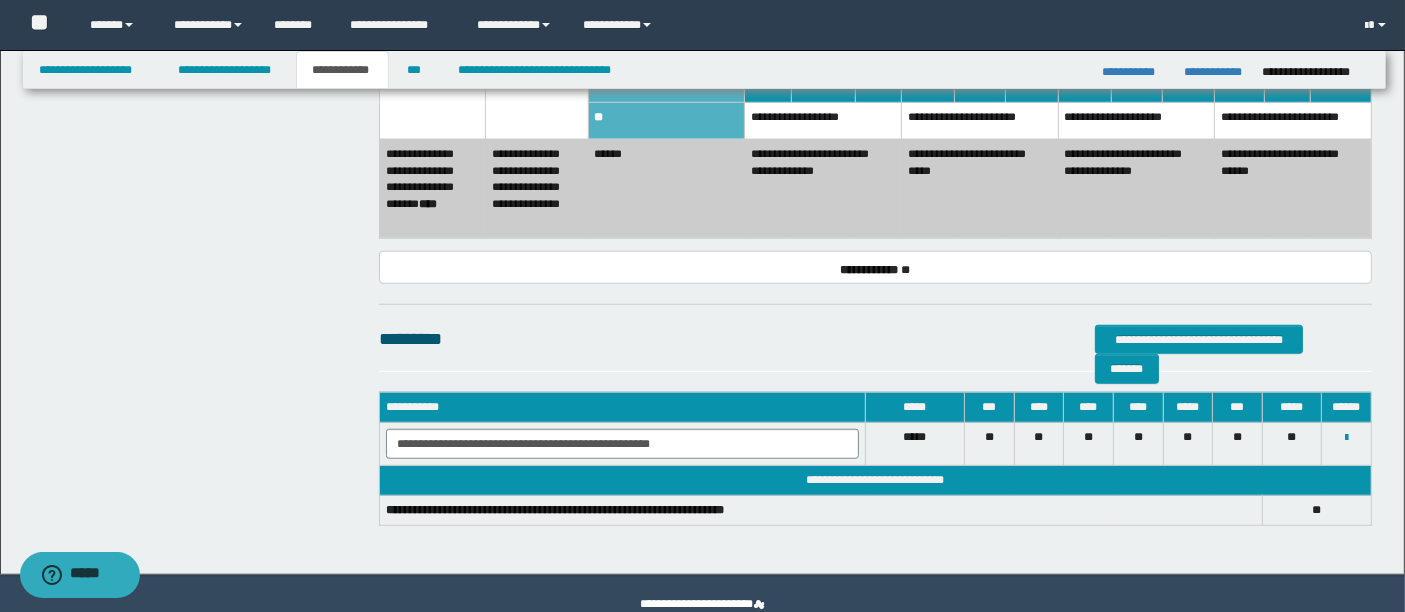 click on "**********" at bounding box center (875, -484) 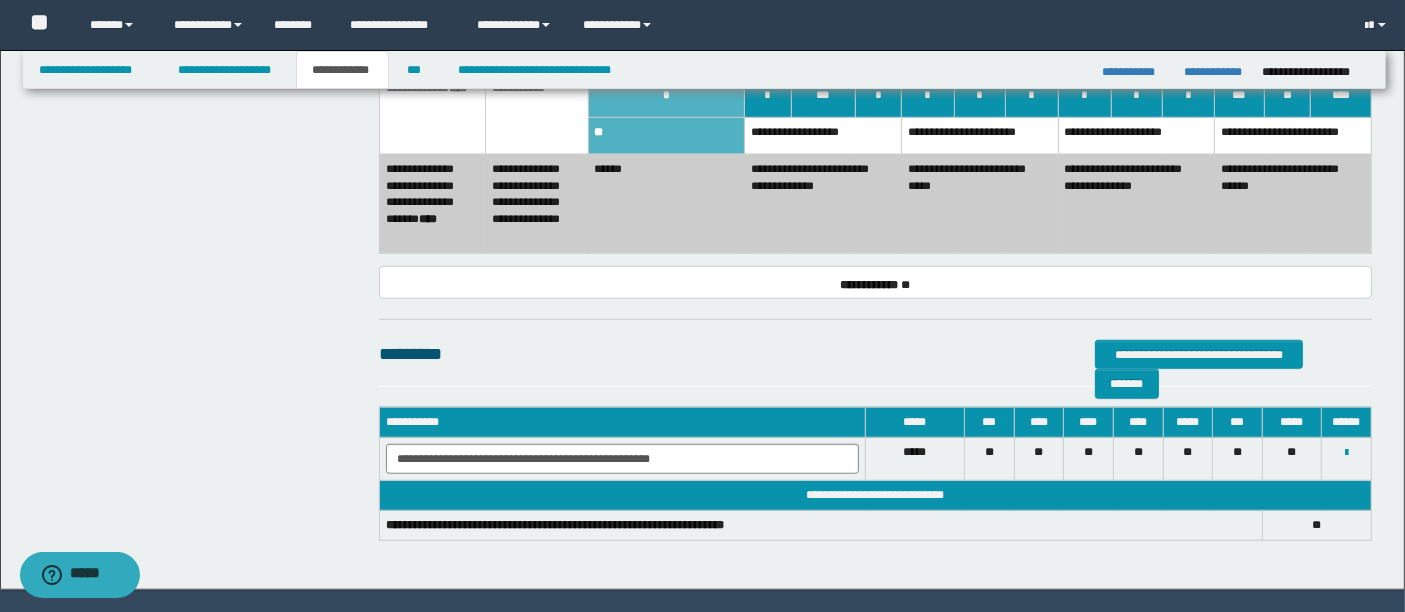 scroll, scrollTop: 1645, scrollLeft: 0, axis: vertical 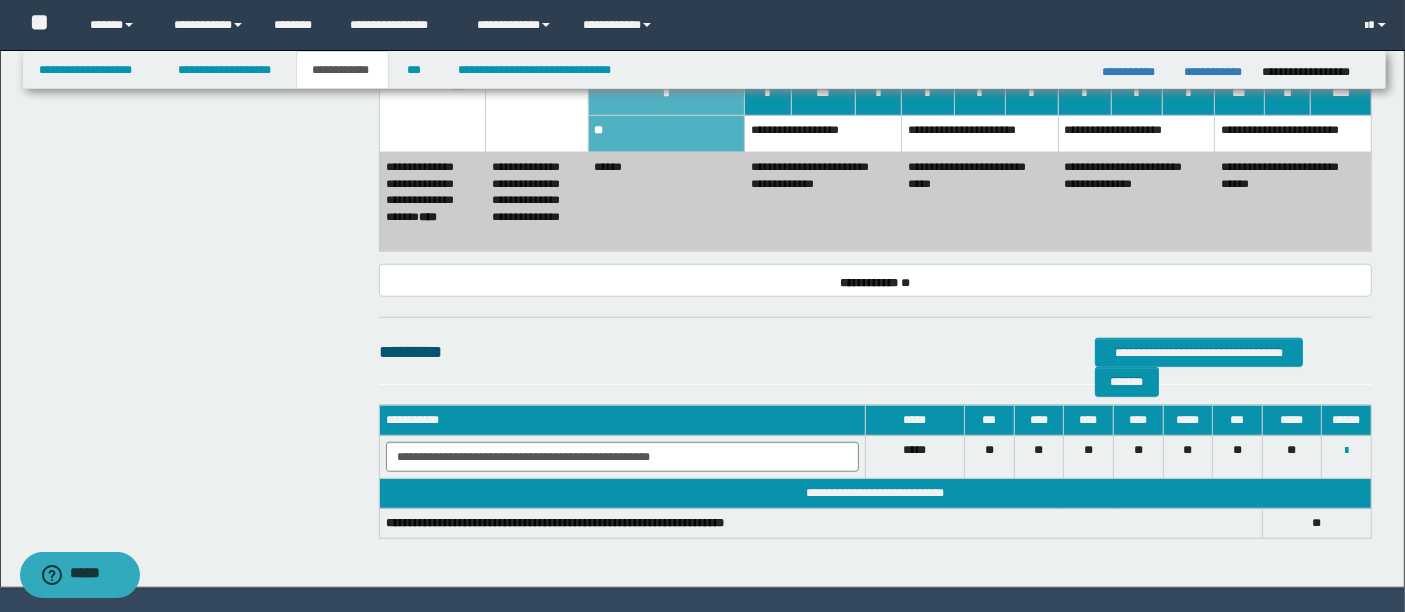 drag, startPoint x: 800, startPoint y: 381, endPoint x: 928, endPoint y: 573, distance: 230.75528 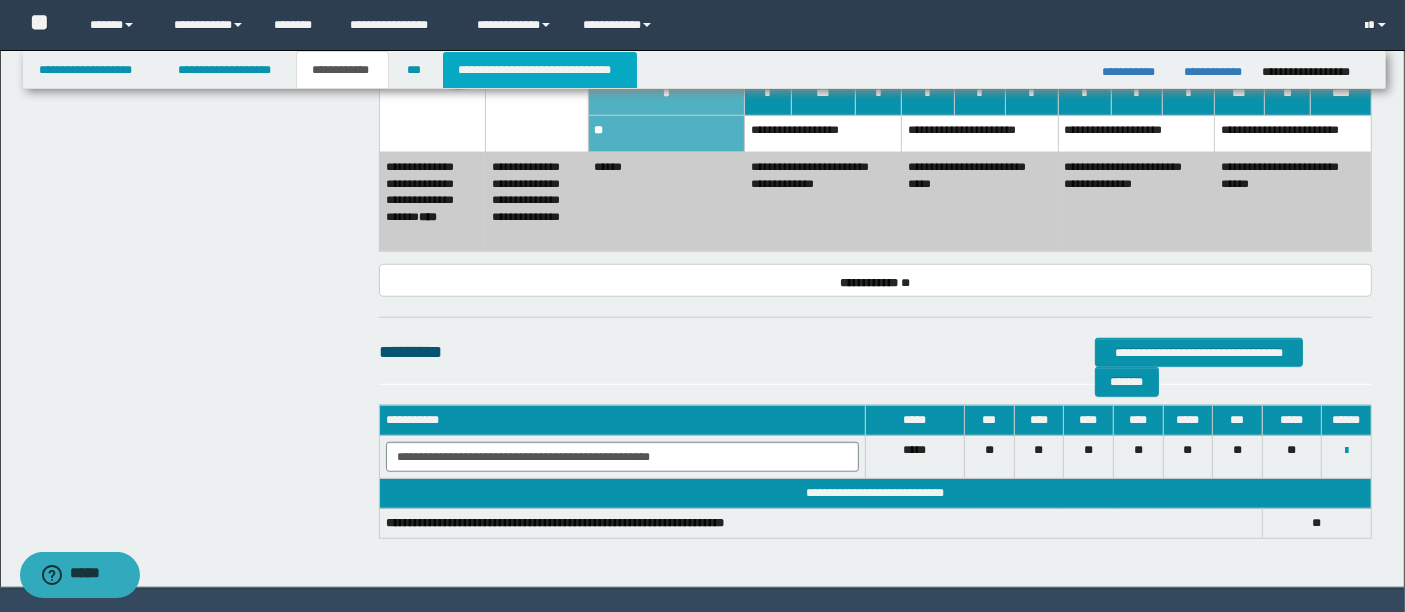 click on "**********" at bounding box center [540, 70] 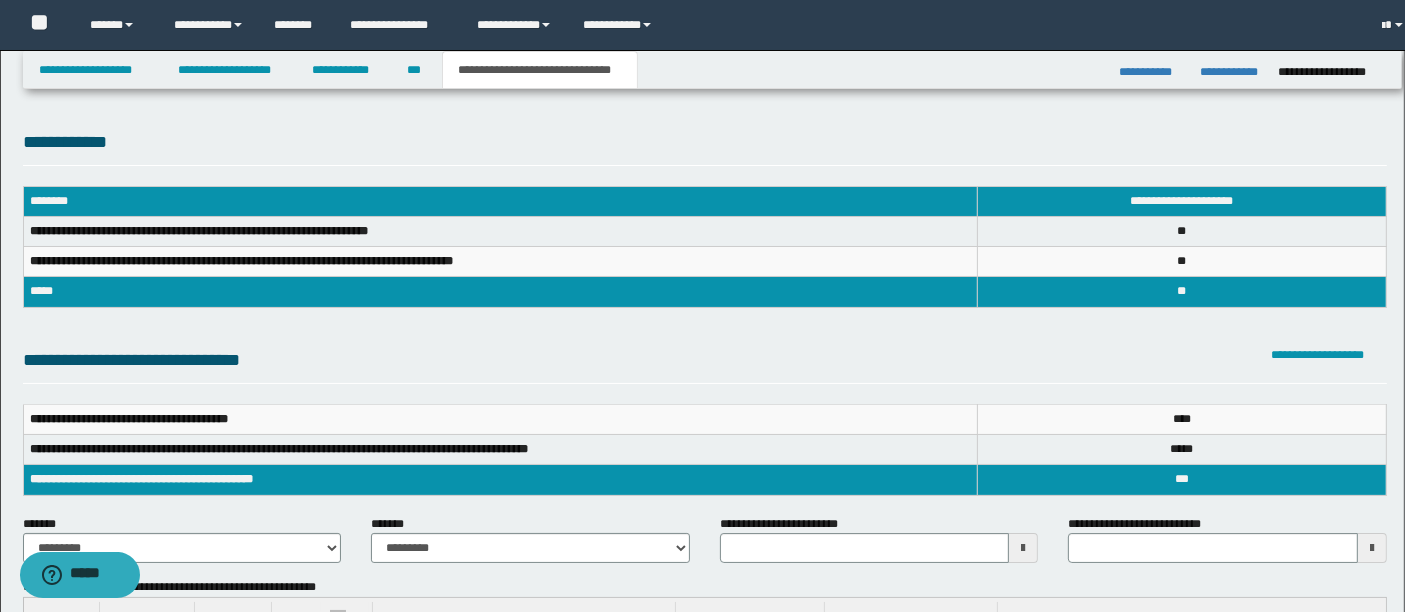 scroll, scrollTop: 0, scrollLeft: 0, axis: both 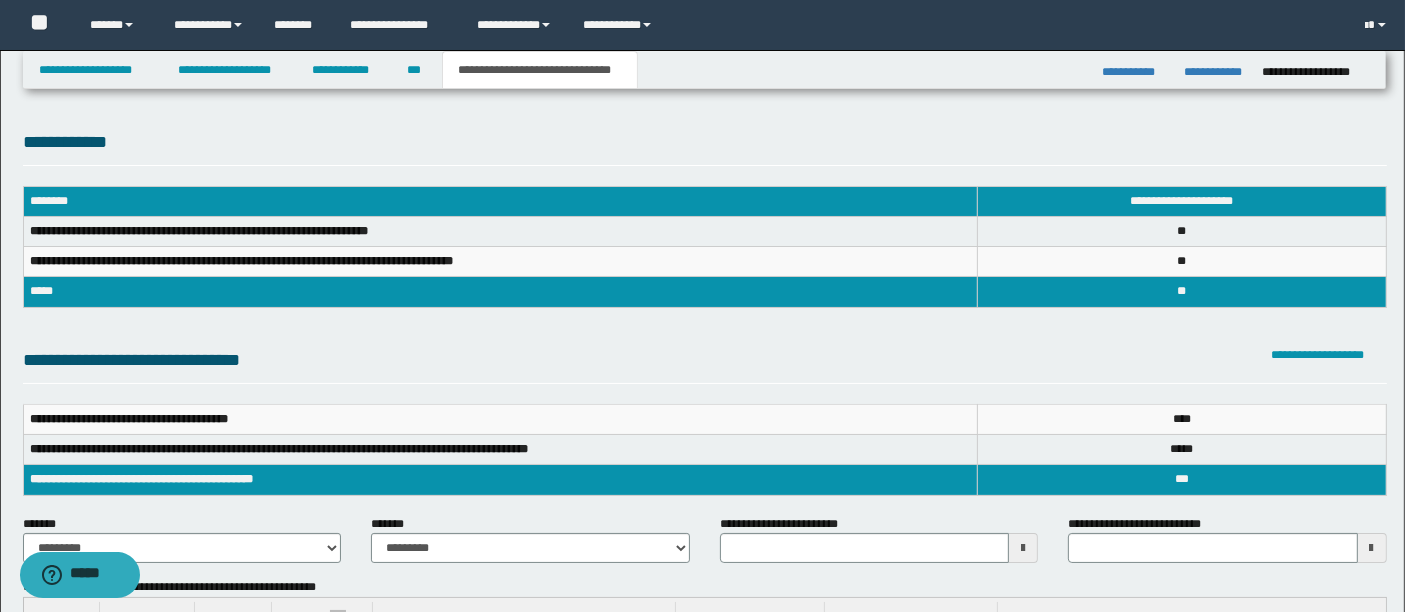 type 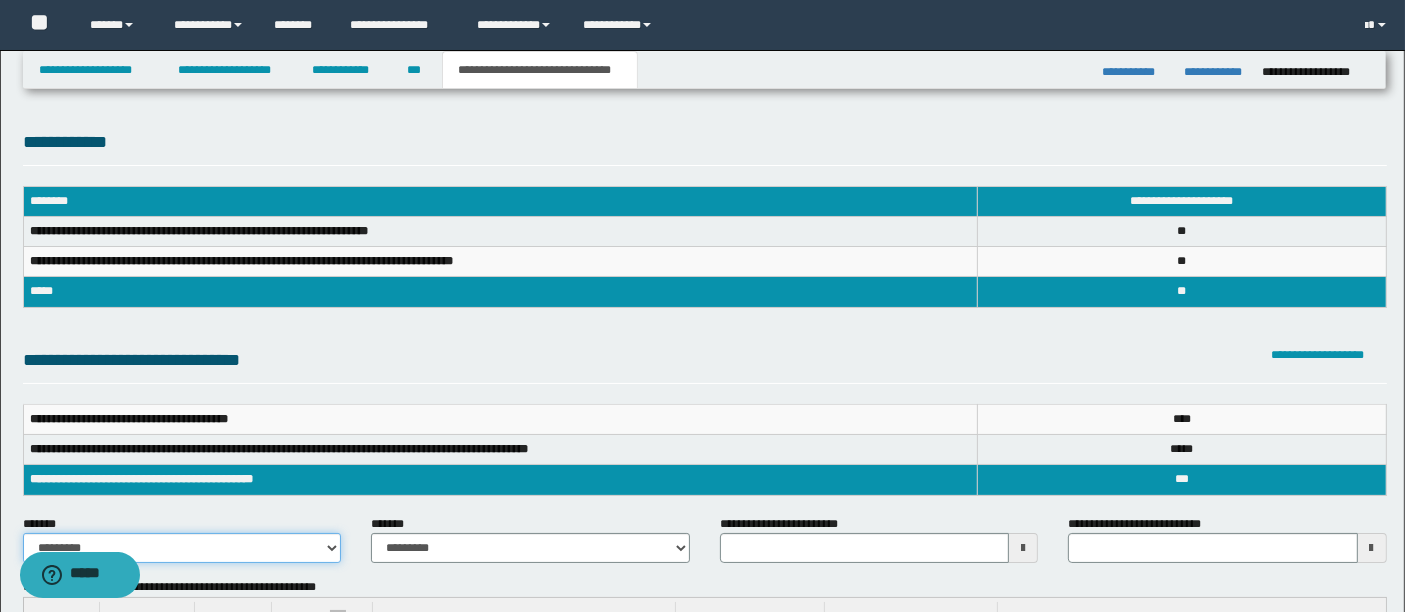 click on "**********" at bounding box center [182, 548] 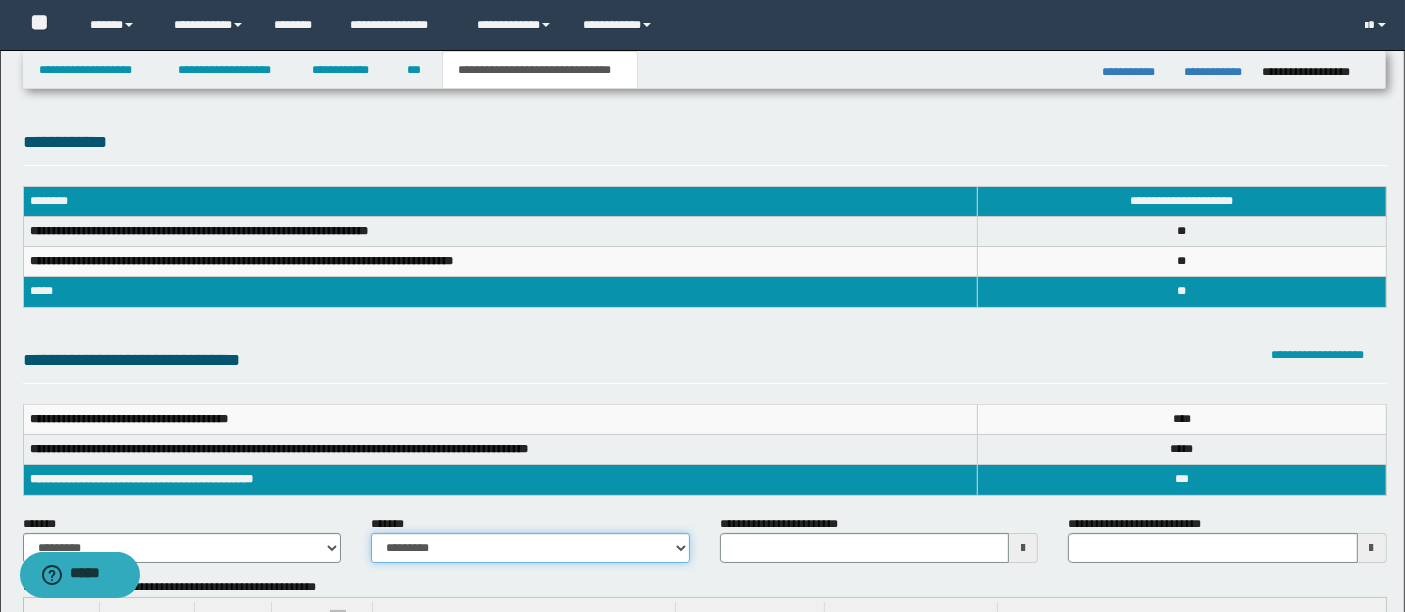 click on "**********" at bounding box center (530, 548) 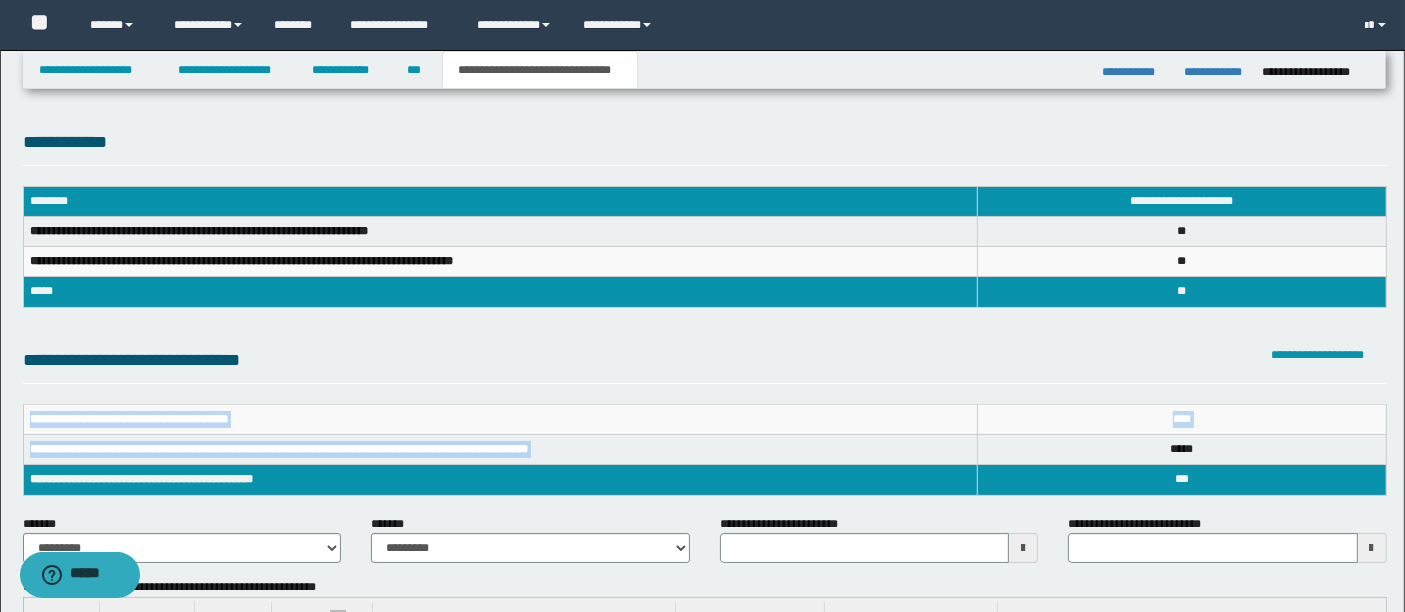 drag, startPoint x: 831, startPoint y: 395, endPoint x: 1120, endPoint y: 459, distance: 296.00168 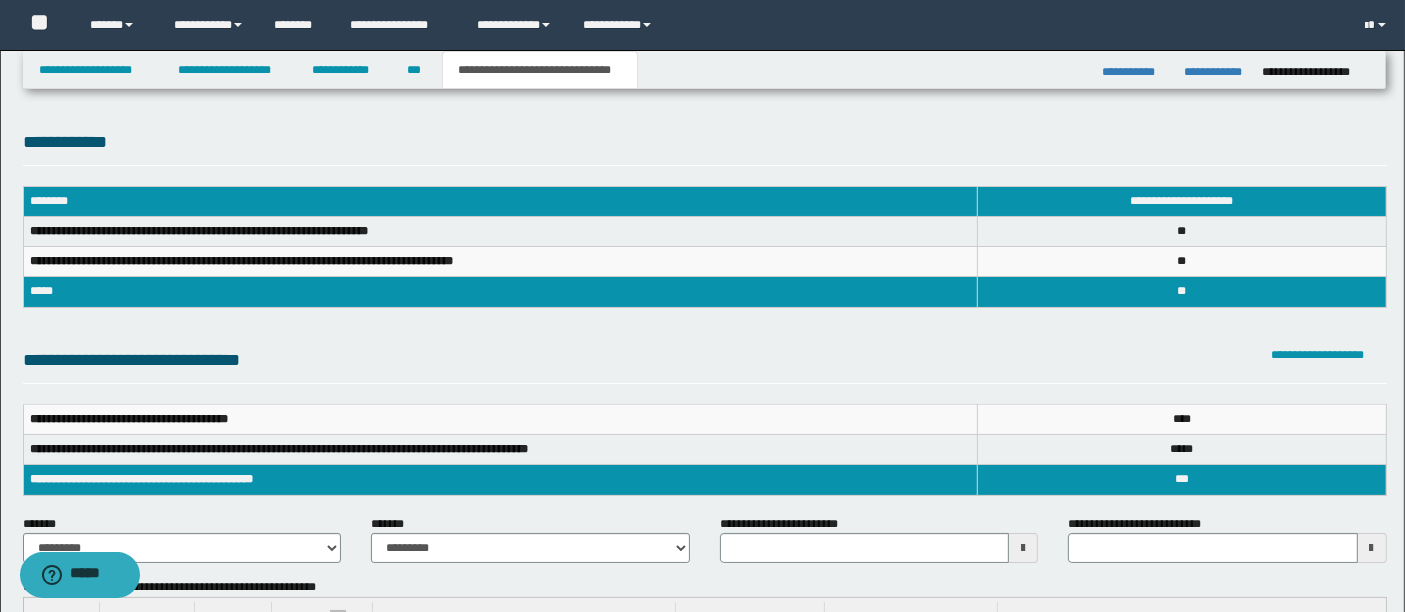 drag, startPoint x: 248, startPoint y: 395, endPoint x: 1219, endPoint y: 504, distance: 977.09875 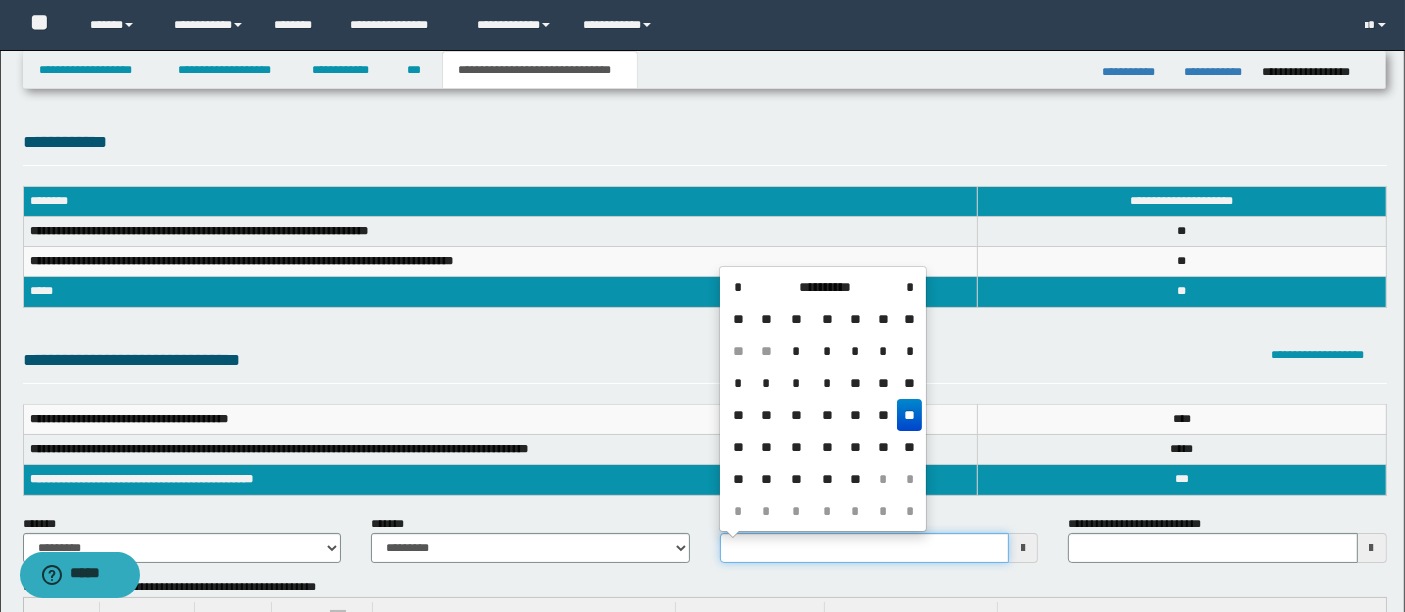 click on "**********" at bounding box center [865, 548] 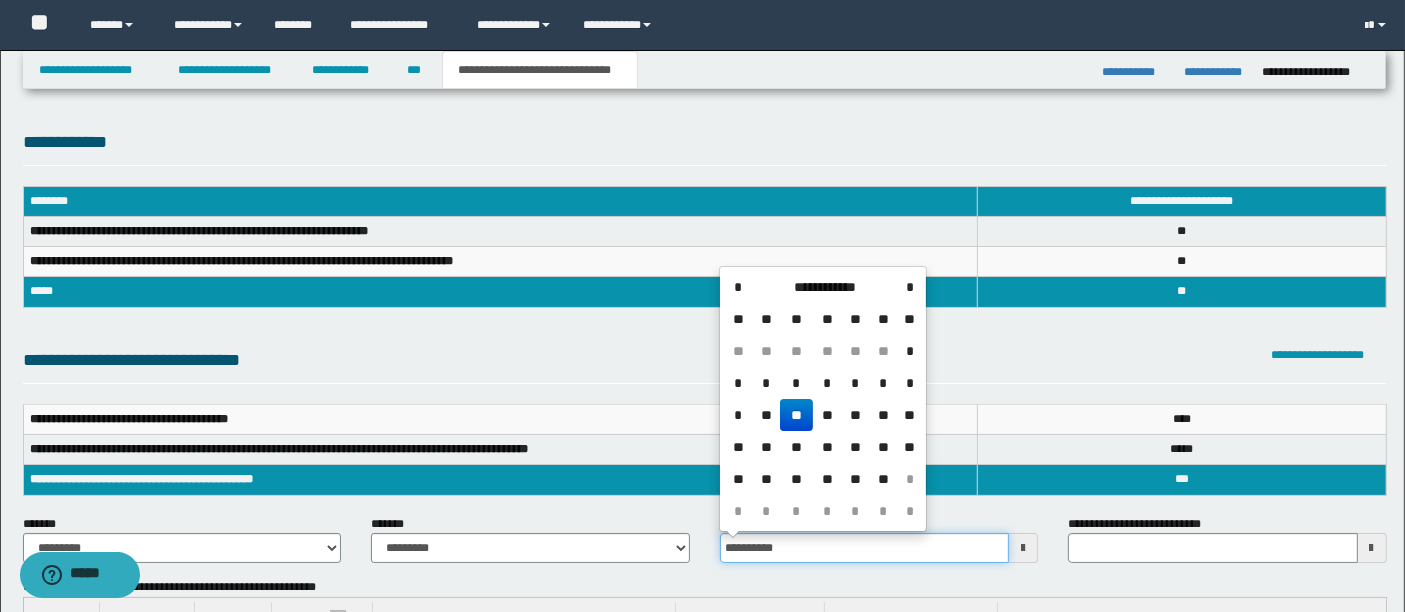 type 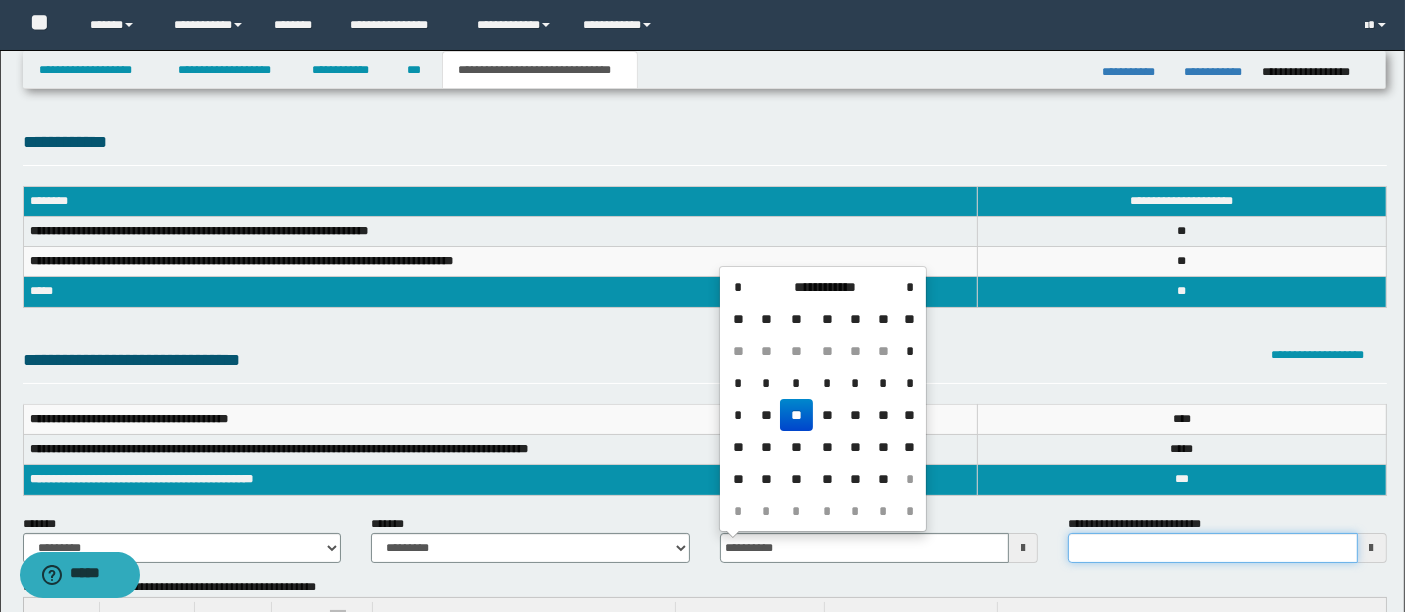 click on "**********" at bounding box center (1213, 548) 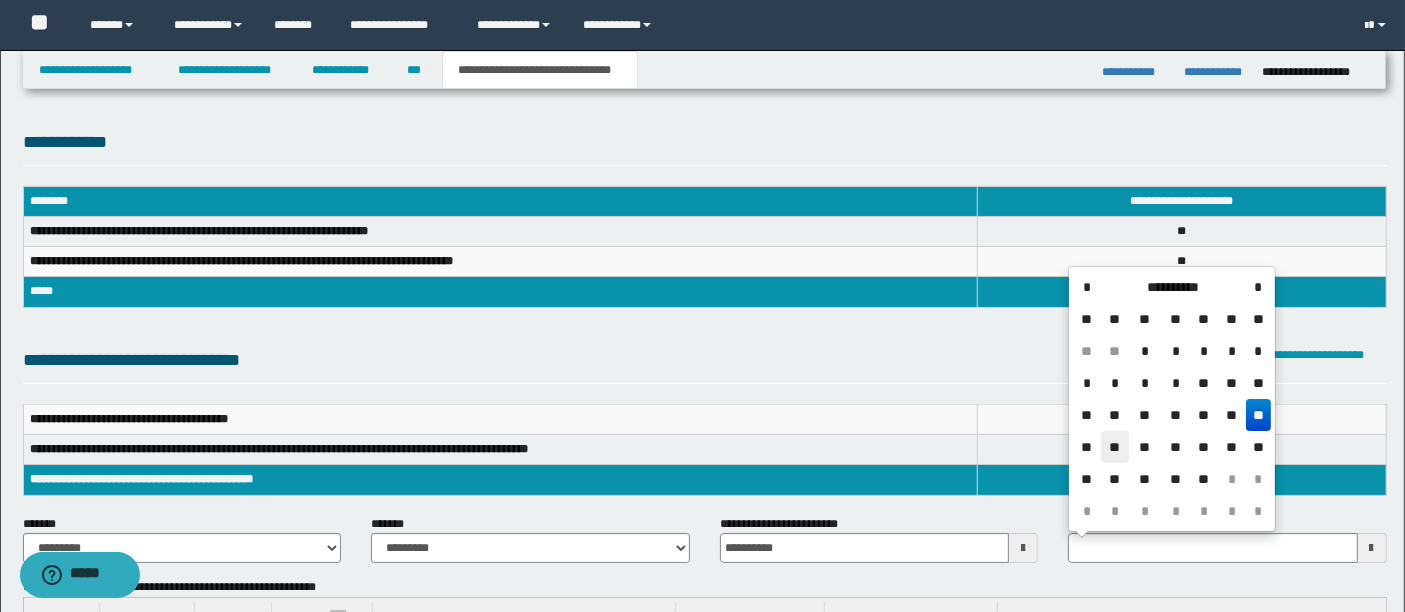 click on "**" at bounding box center [1115, 447] 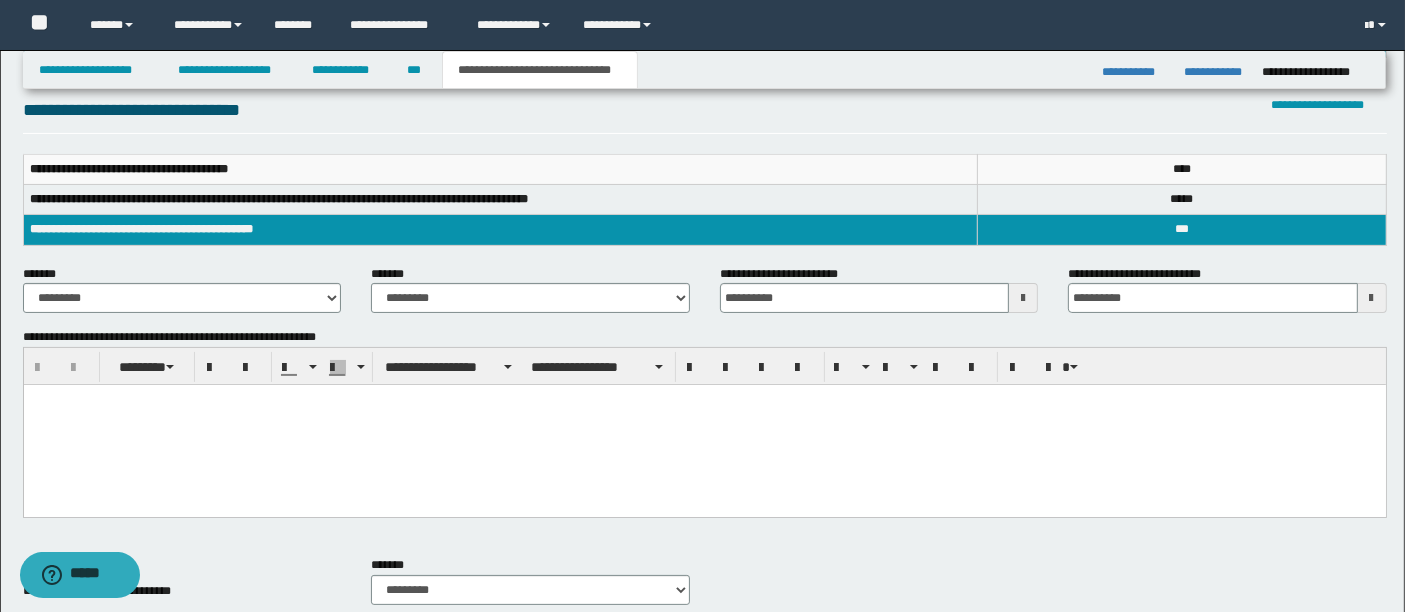 scroll, scrollTop: 251, scrollLeft: 0, axis: vertical 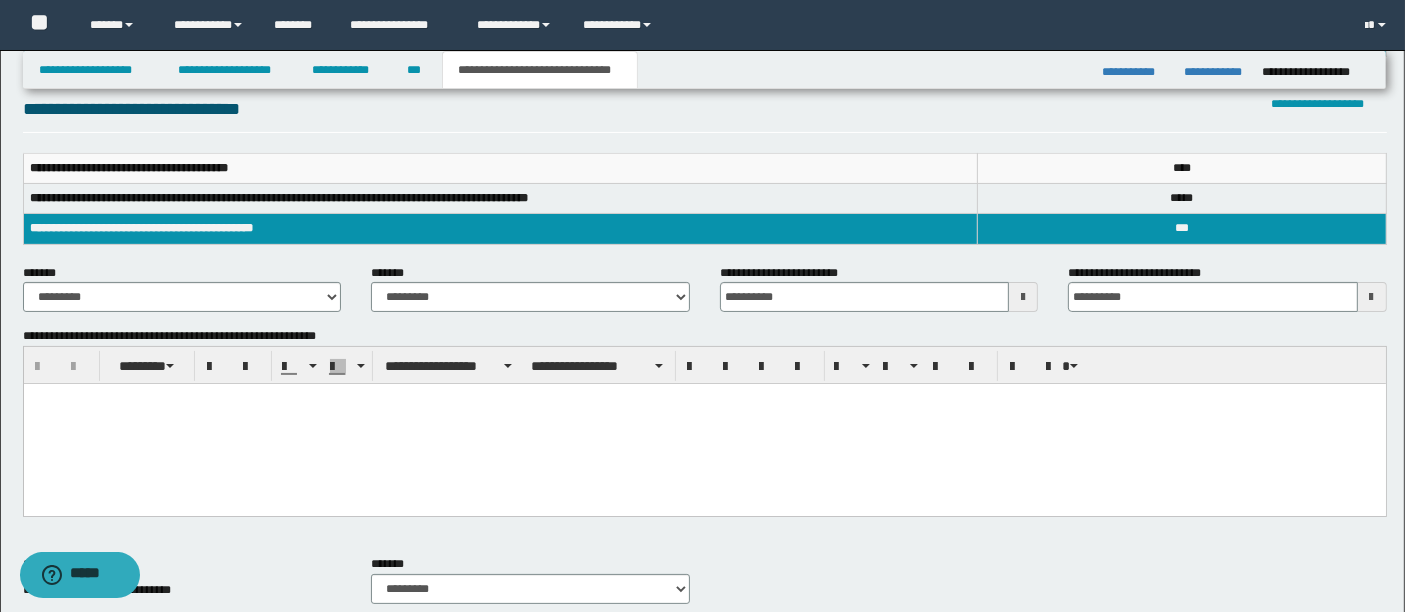 click at bounding box center [704, 424] 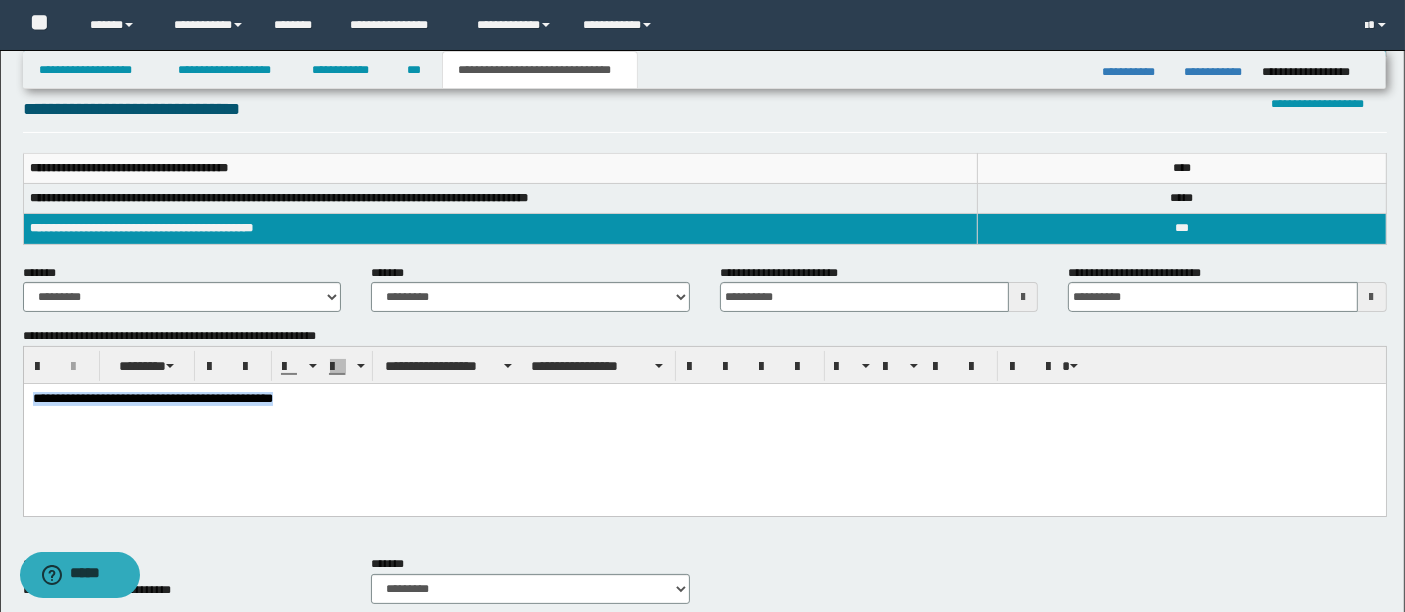 drag, startPoint x: 356, startPoint y: 403, endPoint x: 28, endPoint y: 421, distance: 328.49353 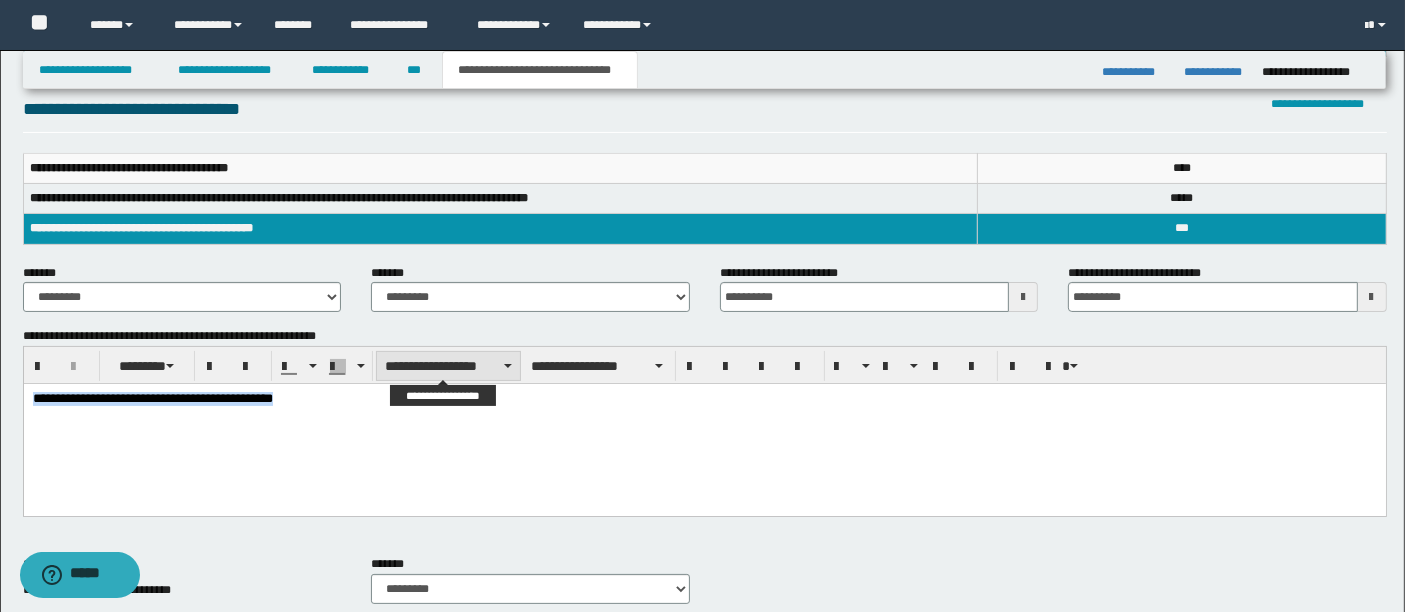 click on "**********" at bounding box center (448, 366) 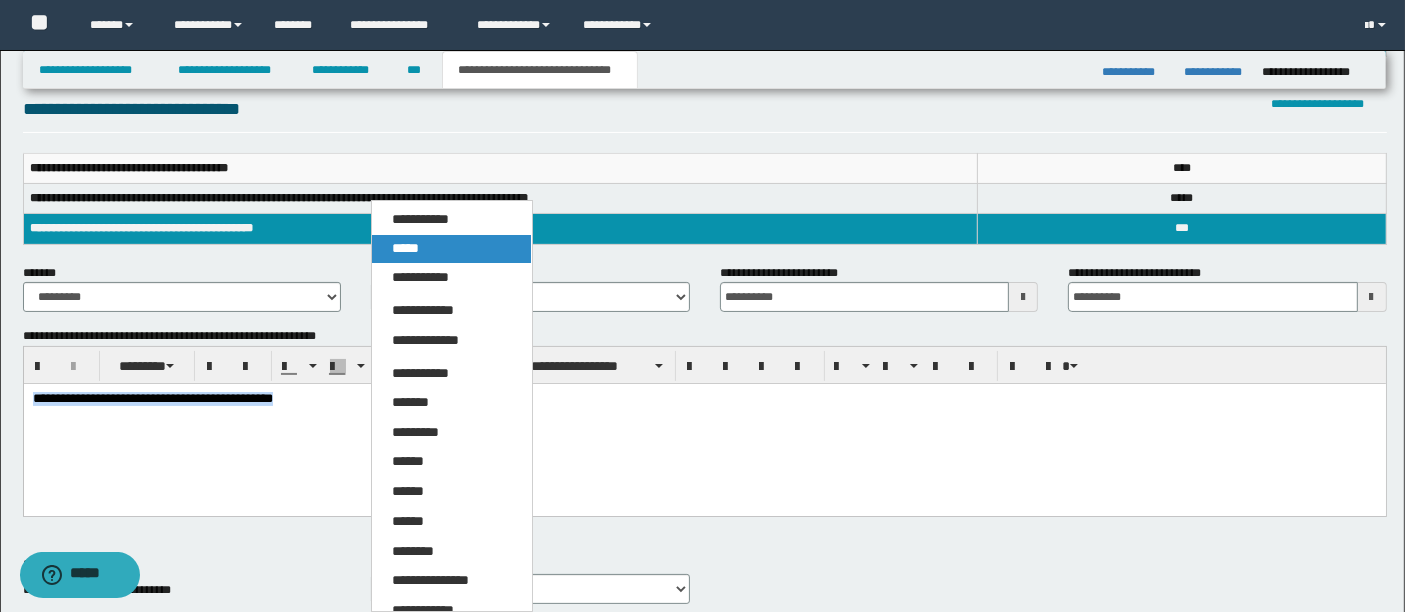 click on "*****" at bounding box center (451, 249) 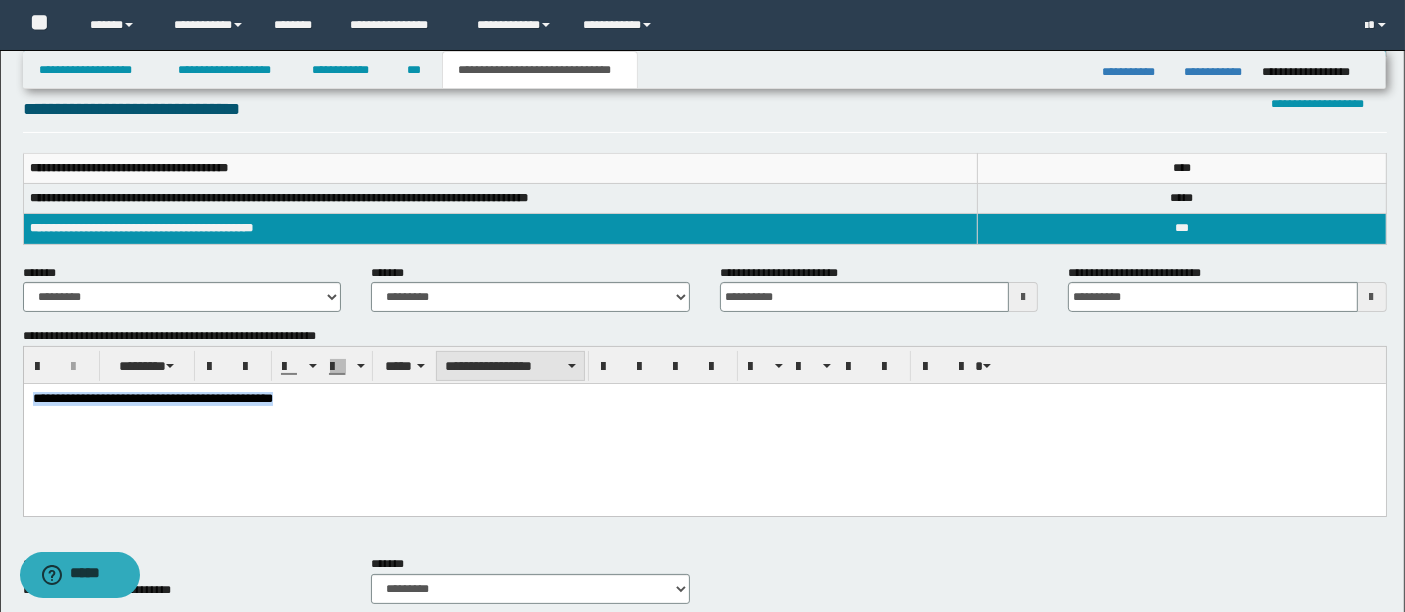 click on "**********" at bounding box center (510, 366) 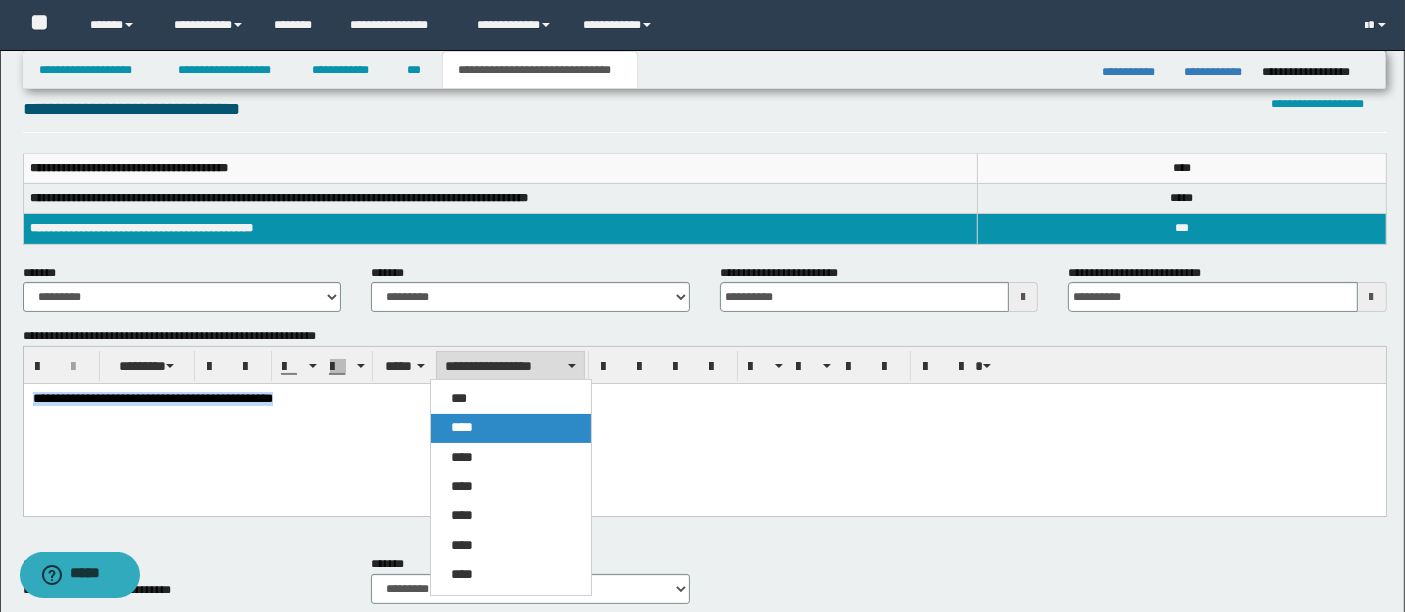 click on "****" at bounding box center [510, 428] 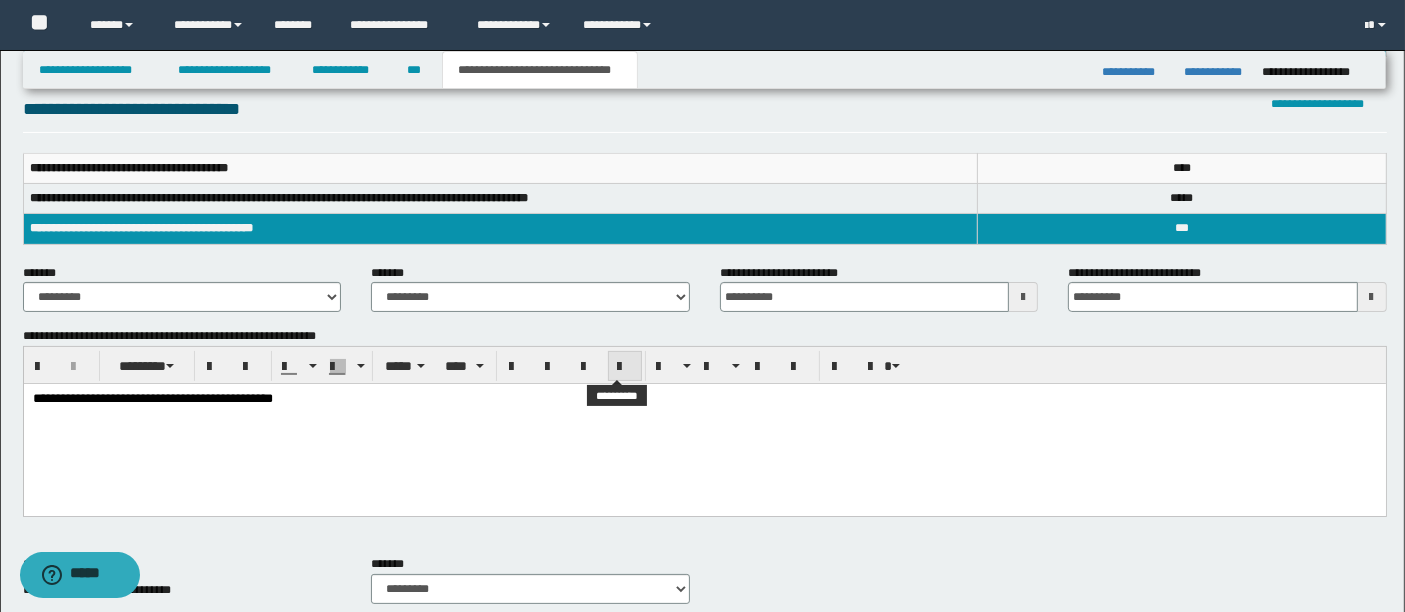 click at bounding box center (625, 366) 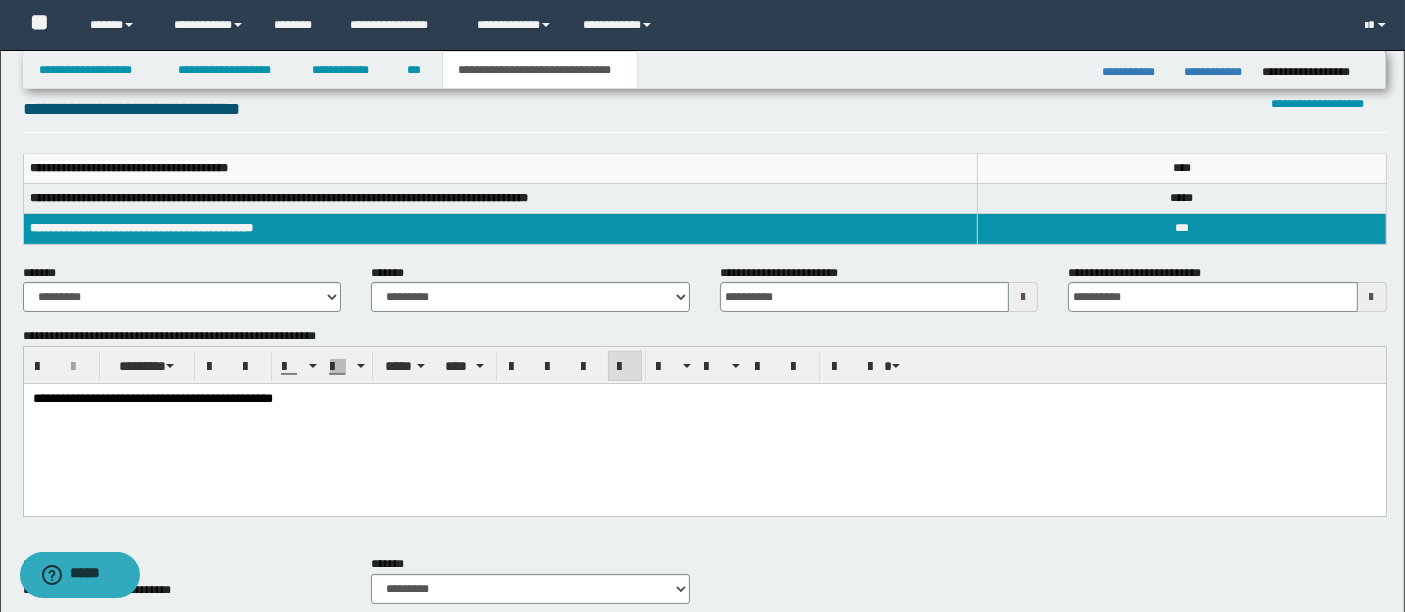 click on "**********" at bounding box center [704, 425] 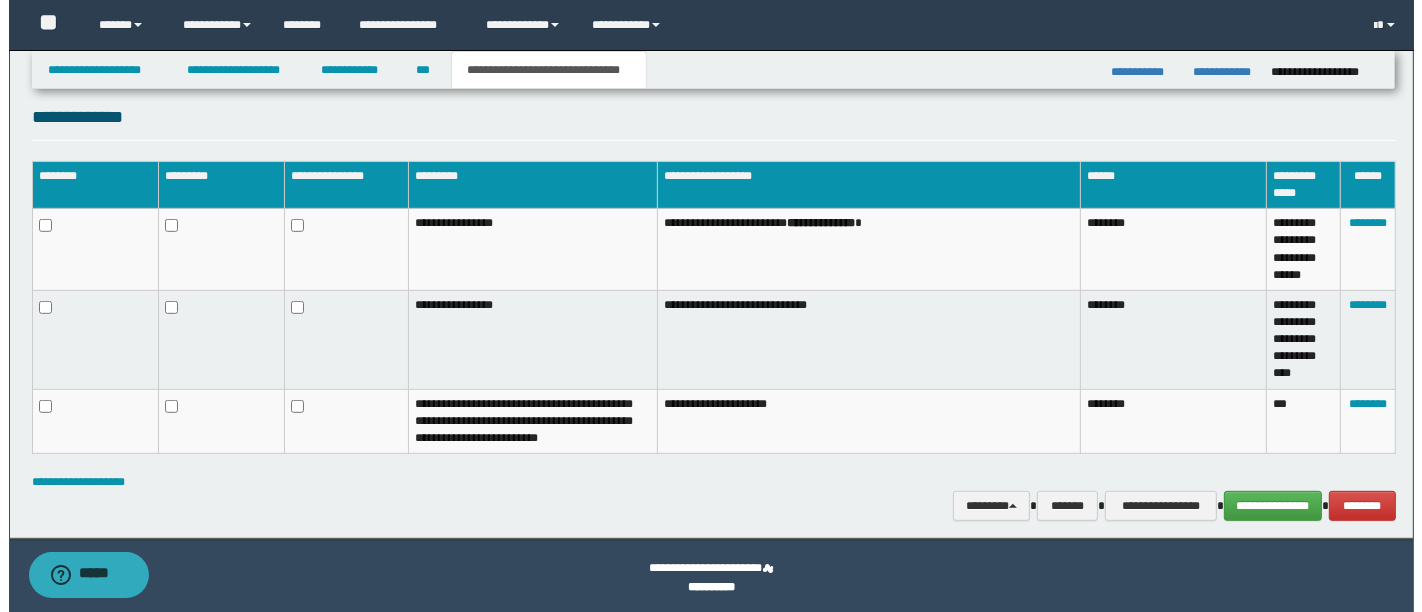 scroll, scrollTop: 985, scrollLeft: 0, axis: vertical 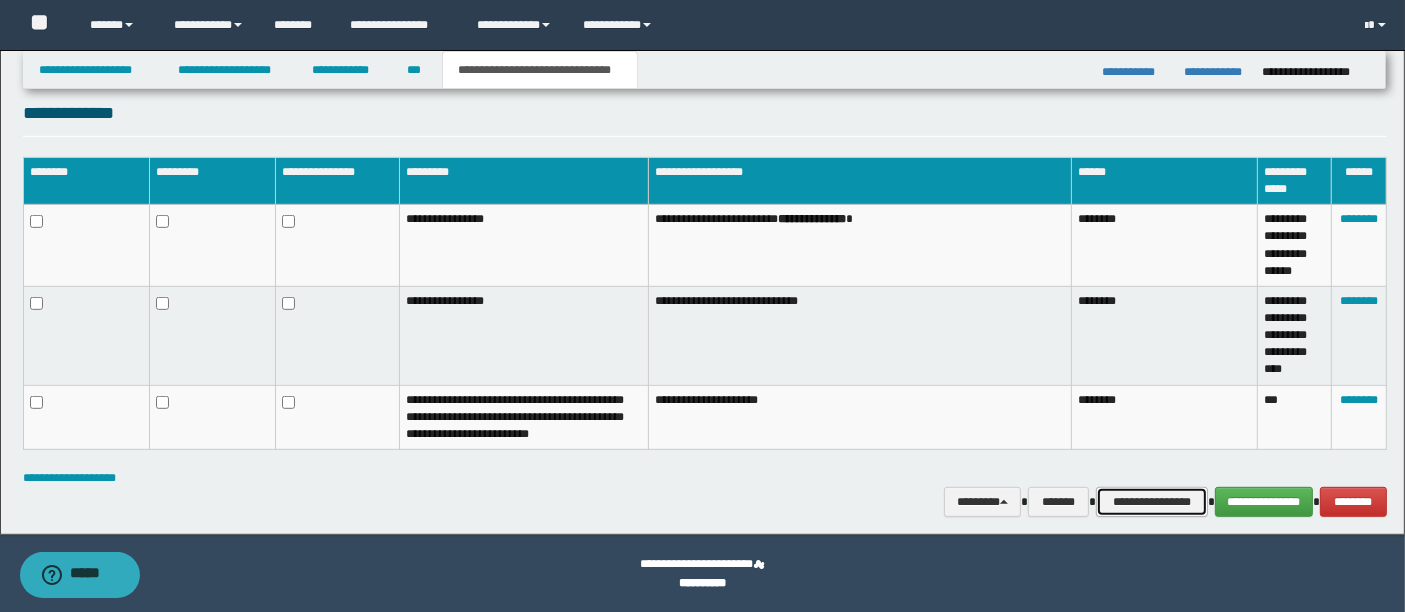 click on "**********" at bounding box center (1152, 501) 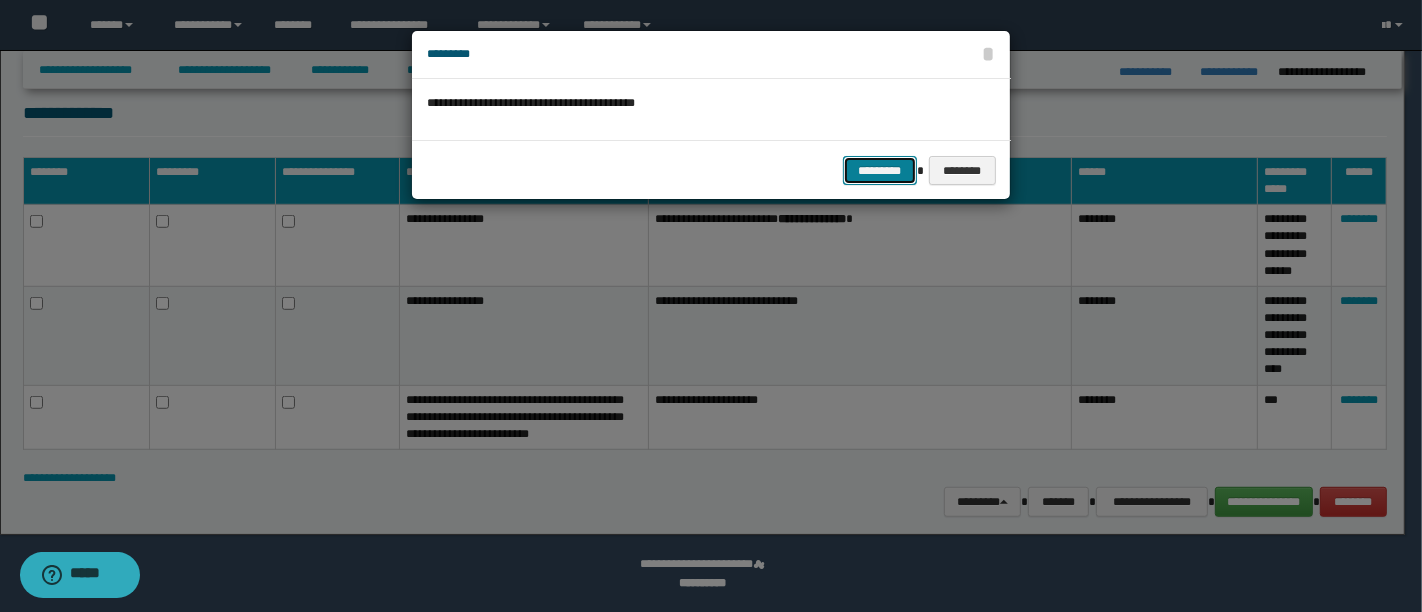 click on "*********" at bounding box center (880, 170) 